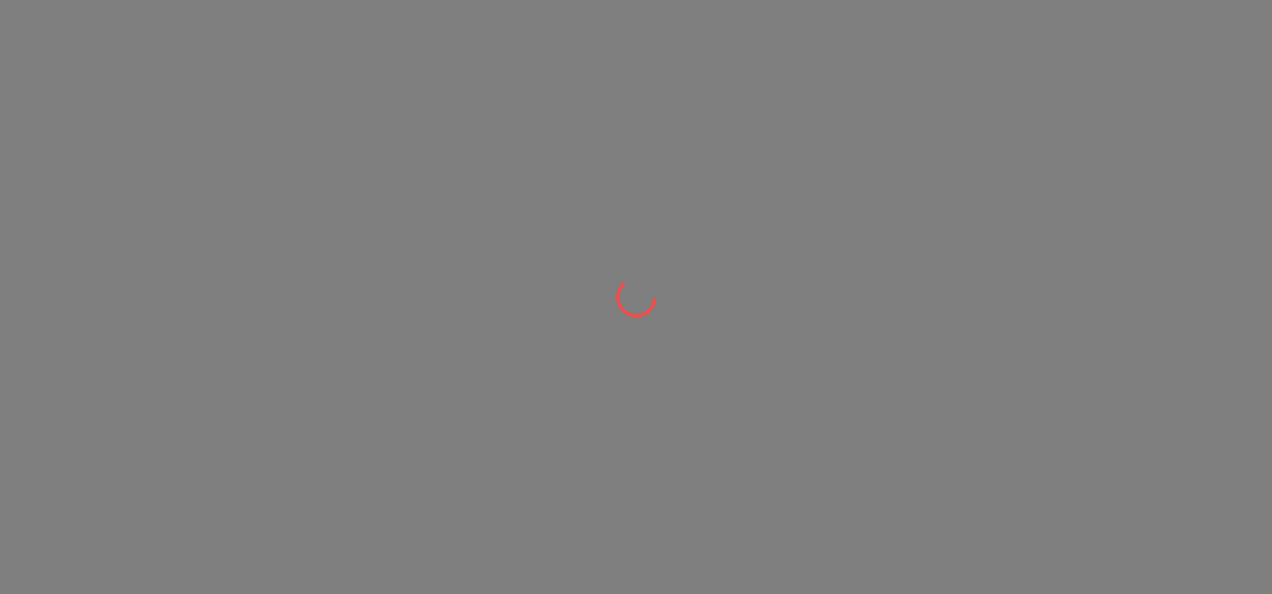 scroll, scrollTop: 0, scrollLeft: 0, axis: both 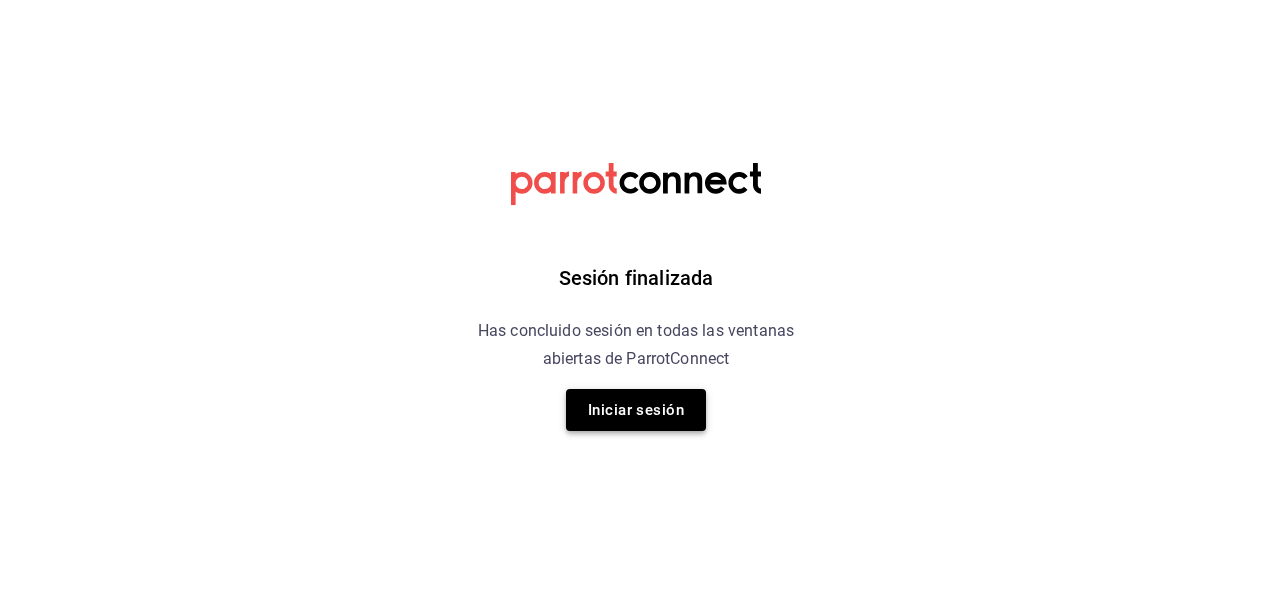click on "Iniciar sesión" at bounding box center [636, 410] 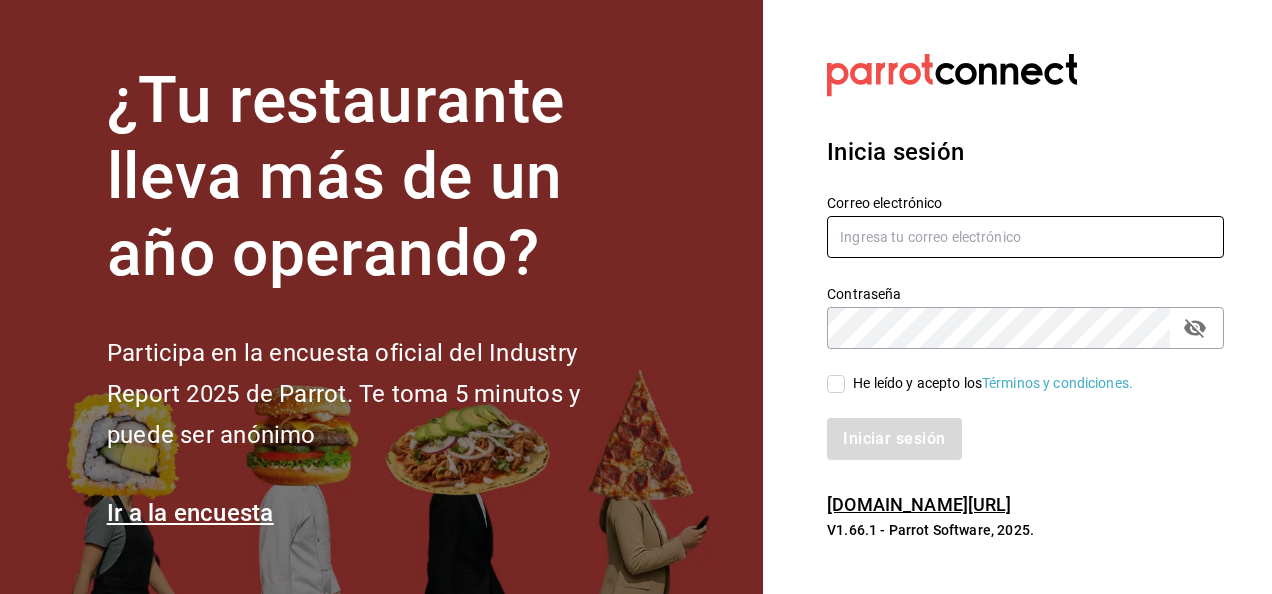 type on "[EMAIL_ADDRESS][DOMAIN_NAME]" 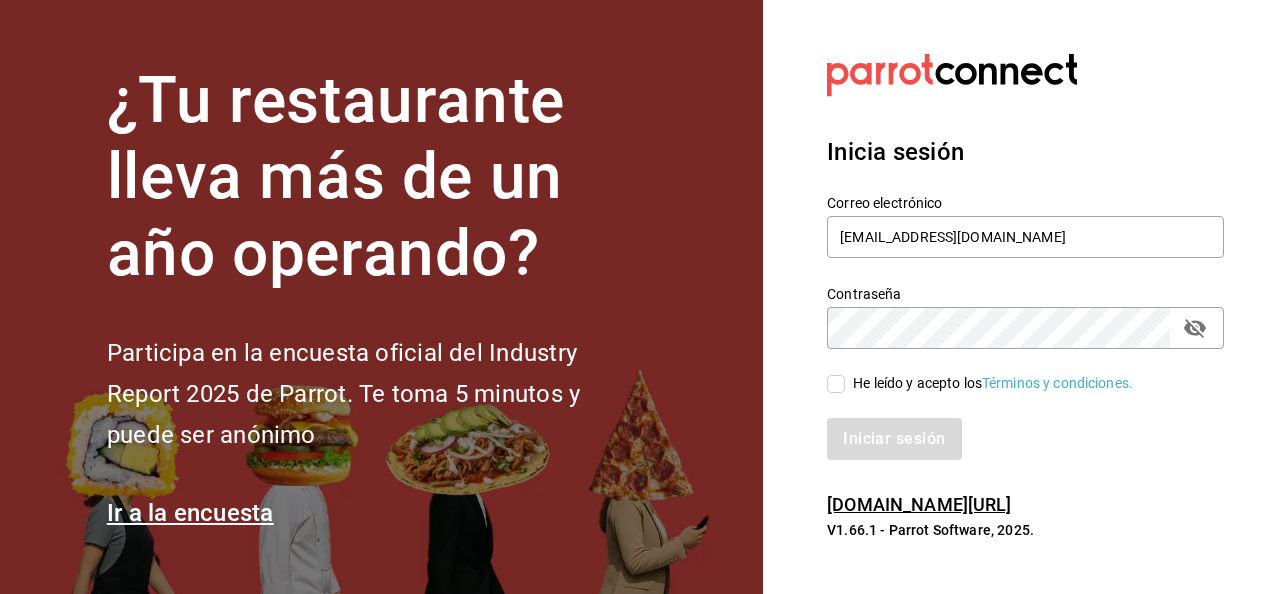 click on "He leído y acepto los  Términos y condiciones." at bounding box center [836, 384] 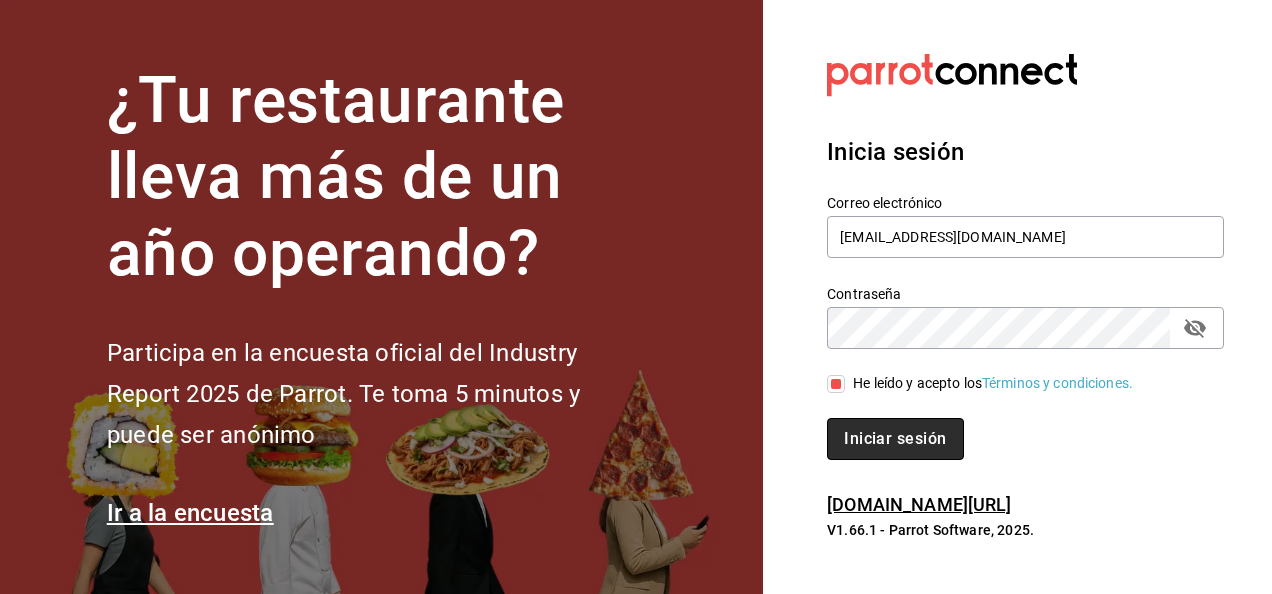 click on "Iniciar sesión" at bounding box center [895, 439] 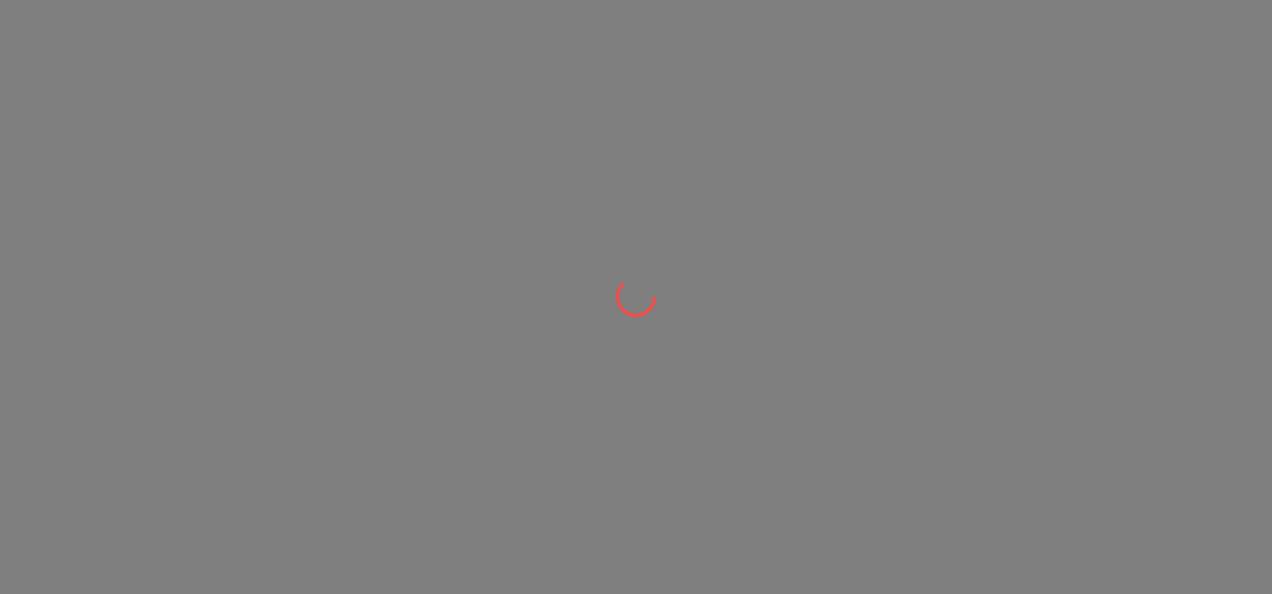 scroll, scrollTop: 0, scrollLeft: 0, axis: both 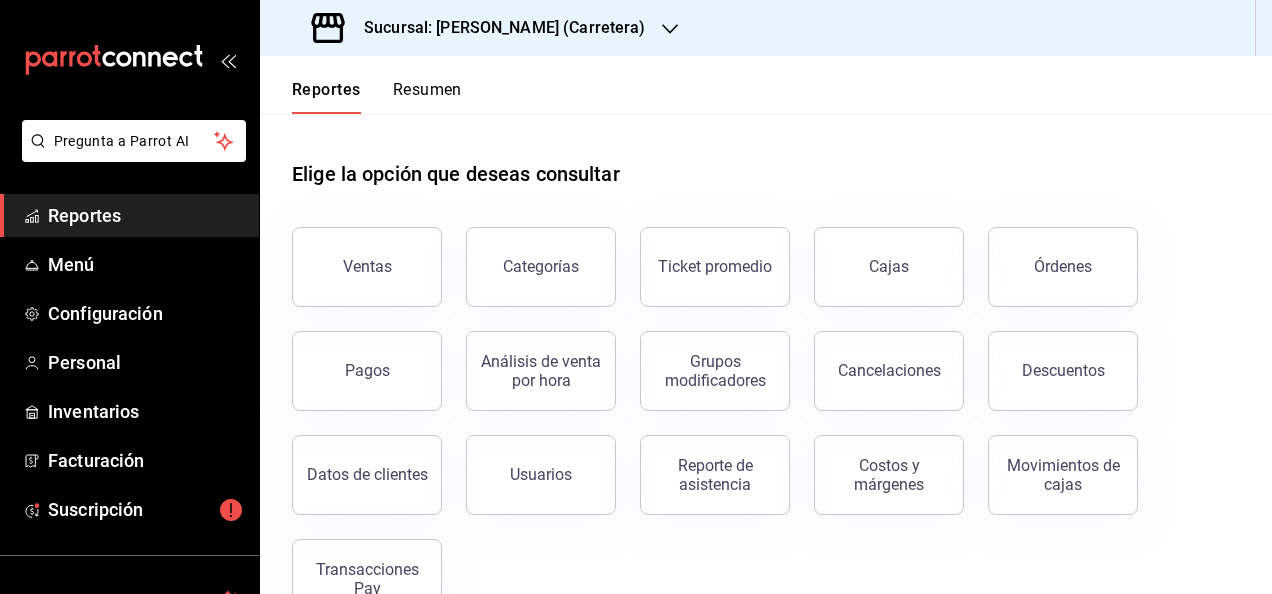 click on "Sucursal: Don Macizo (Carretera)" at bounding box center (497, 28) 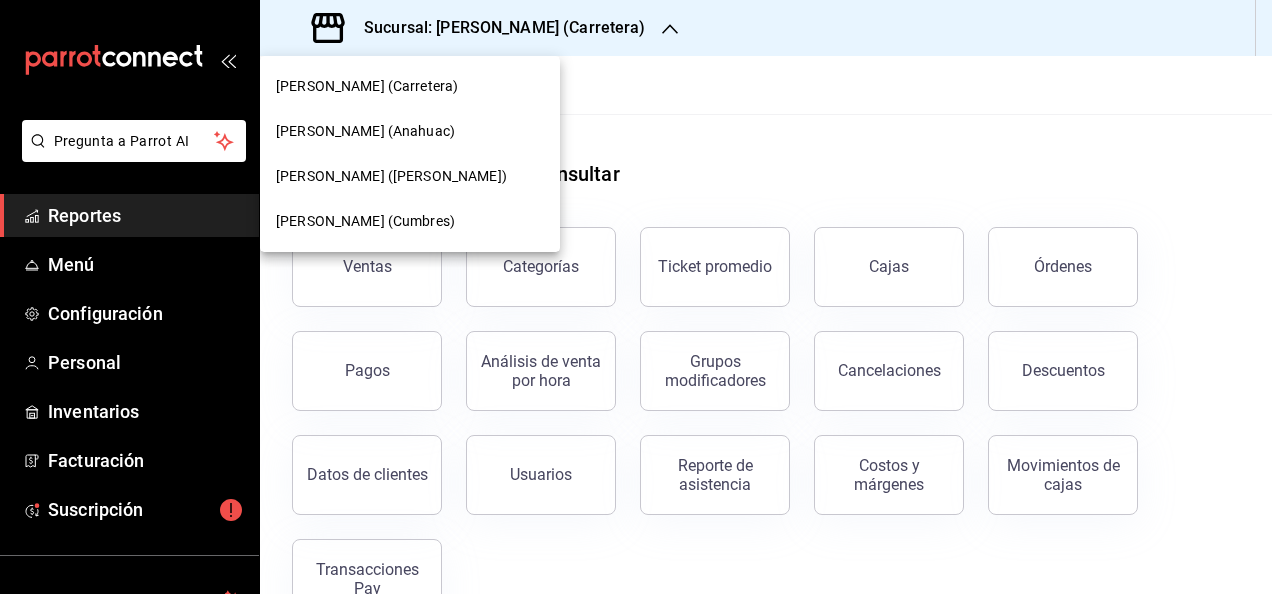 click on "Don Macizo (Humberto Lobo)" at bounding box center (391, 176) 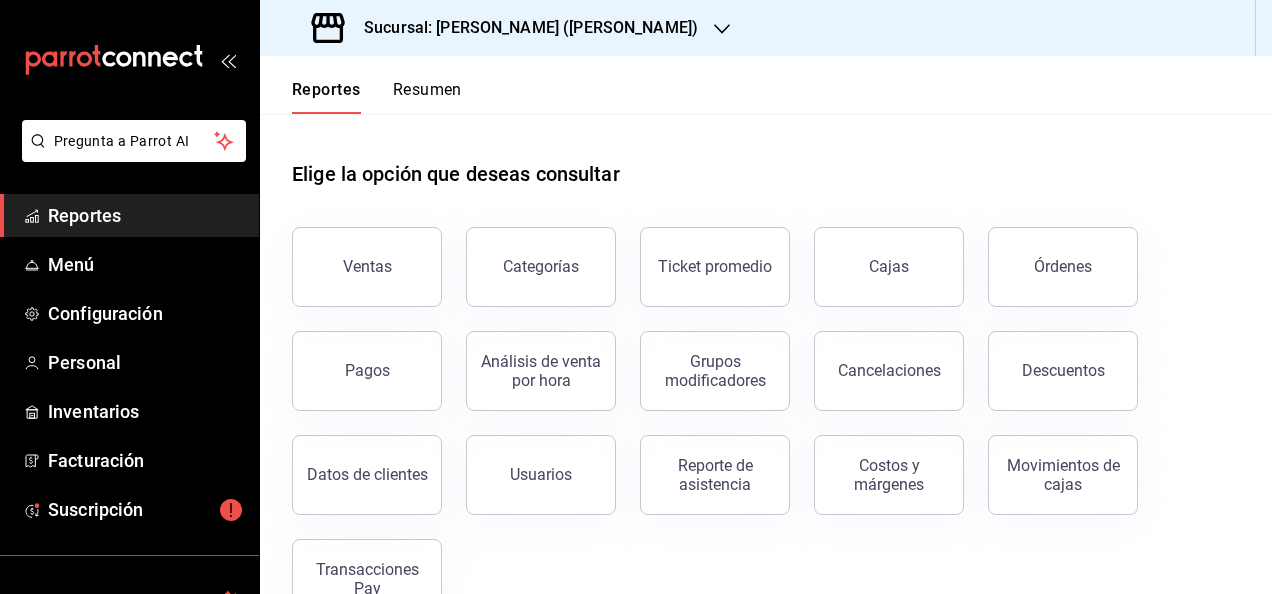 scroll, scrollTop: 10, scrollLeft: 0, axis: vertical 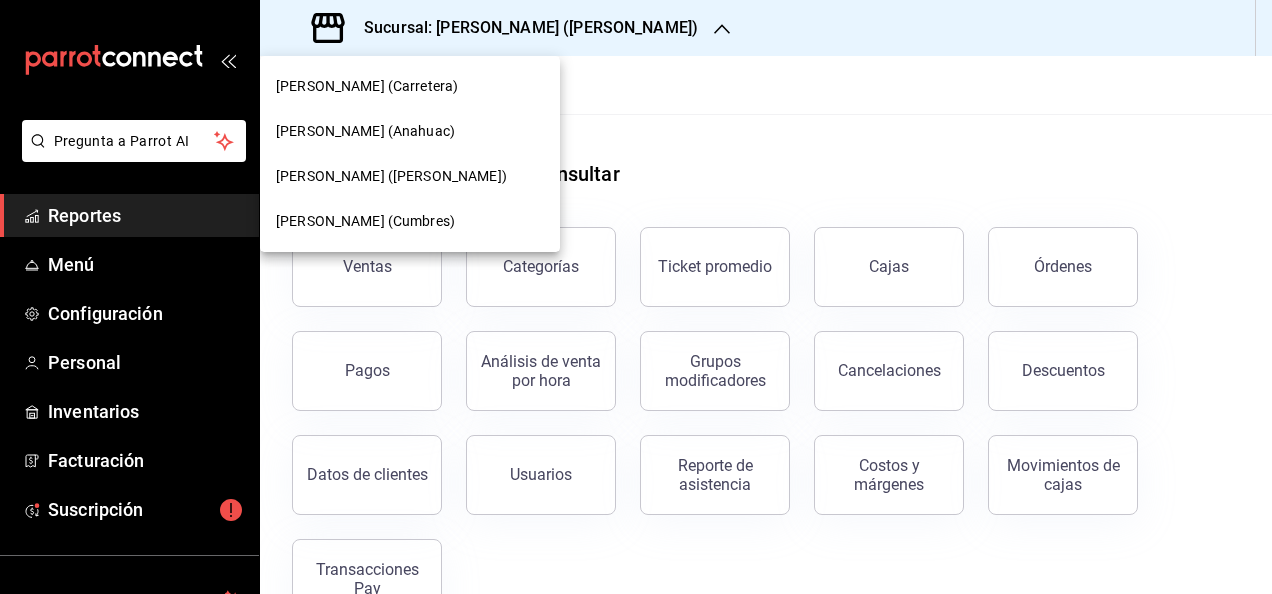 click on "Don Macizo (Cumbres)" at bounding box center [365, 221] 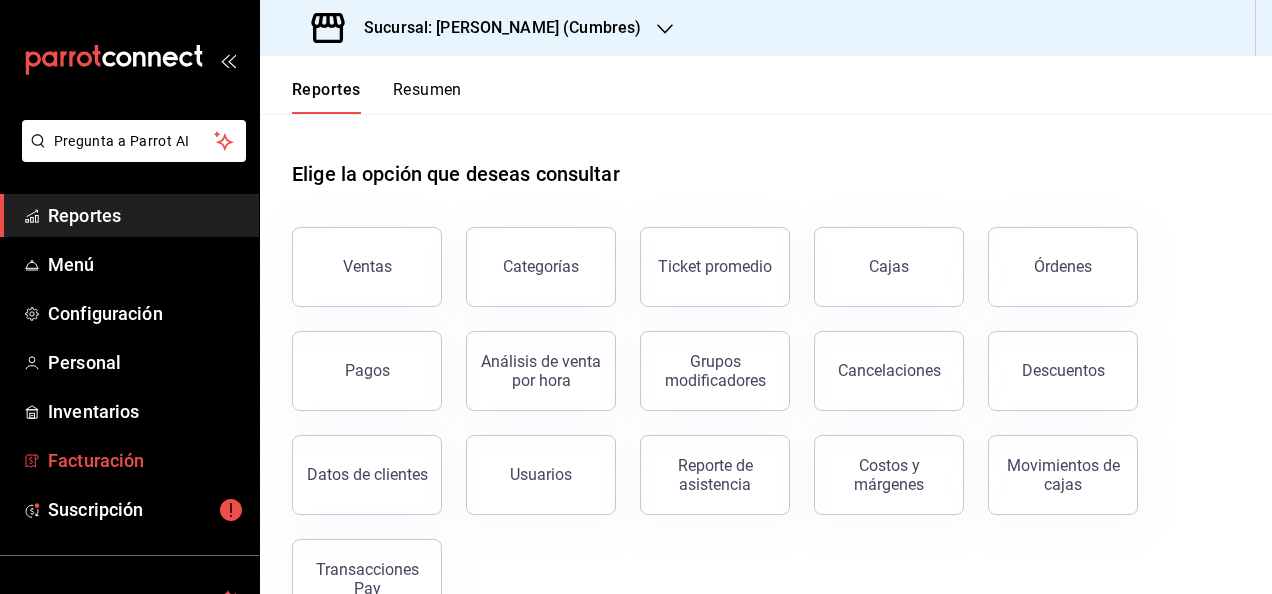 click on "Facturación" at bounding box center [145, 460] 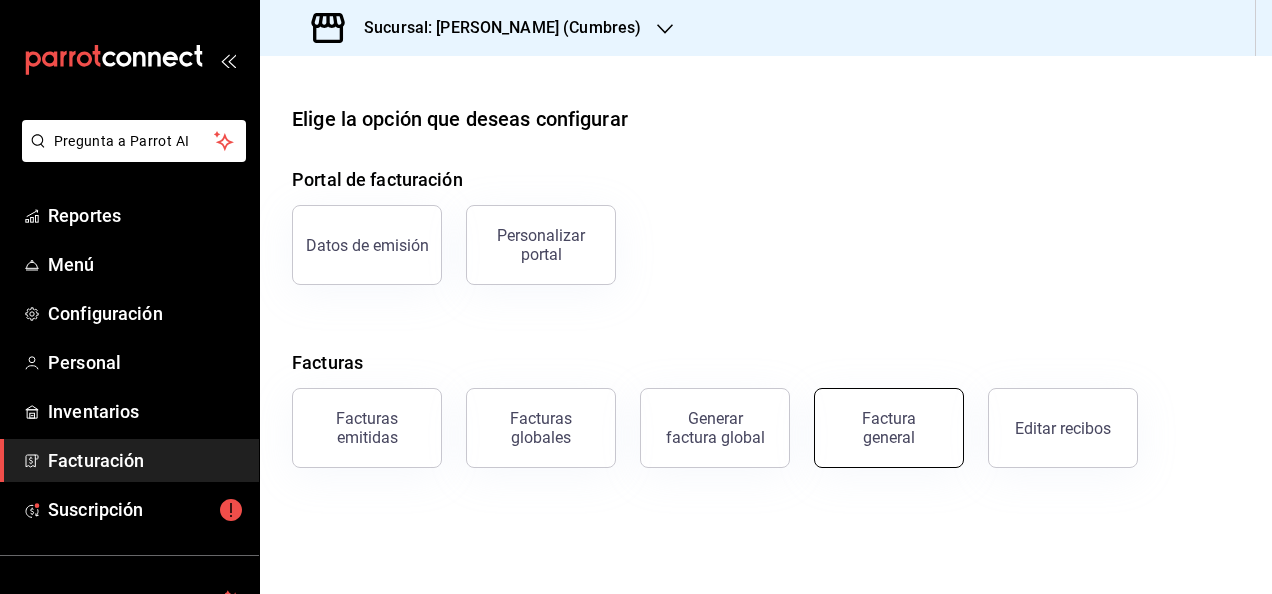 click on "Factura general" at bounding box center [889, 428] 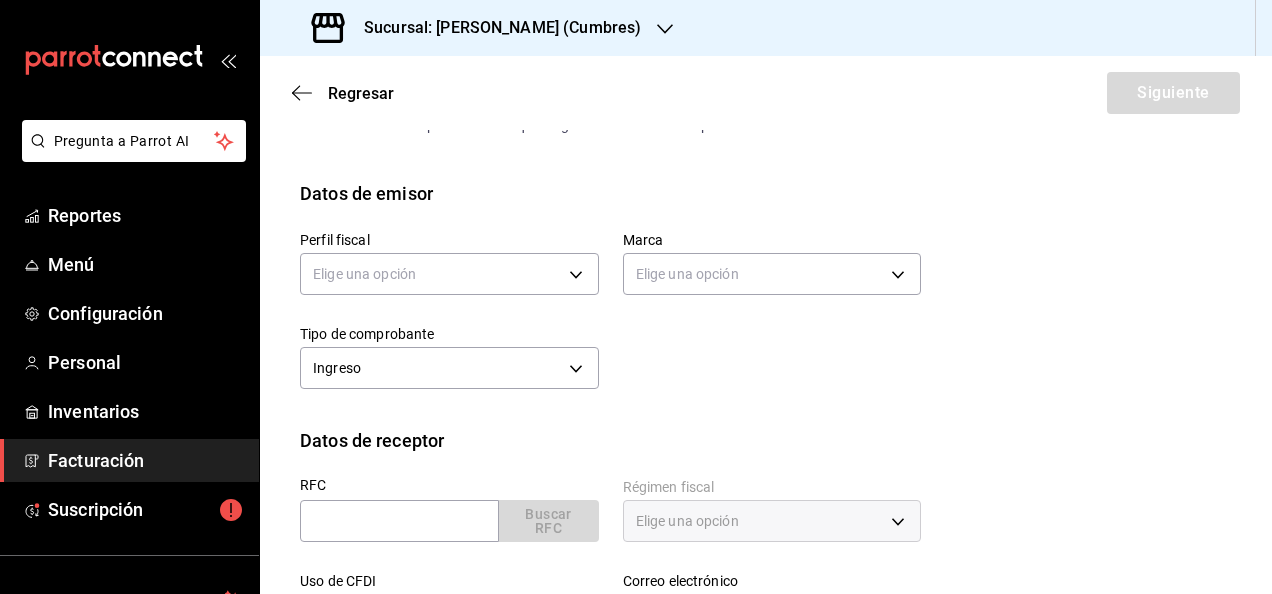 scroll, scrollTop: 161, scrollLeft: 0, axis: vertical 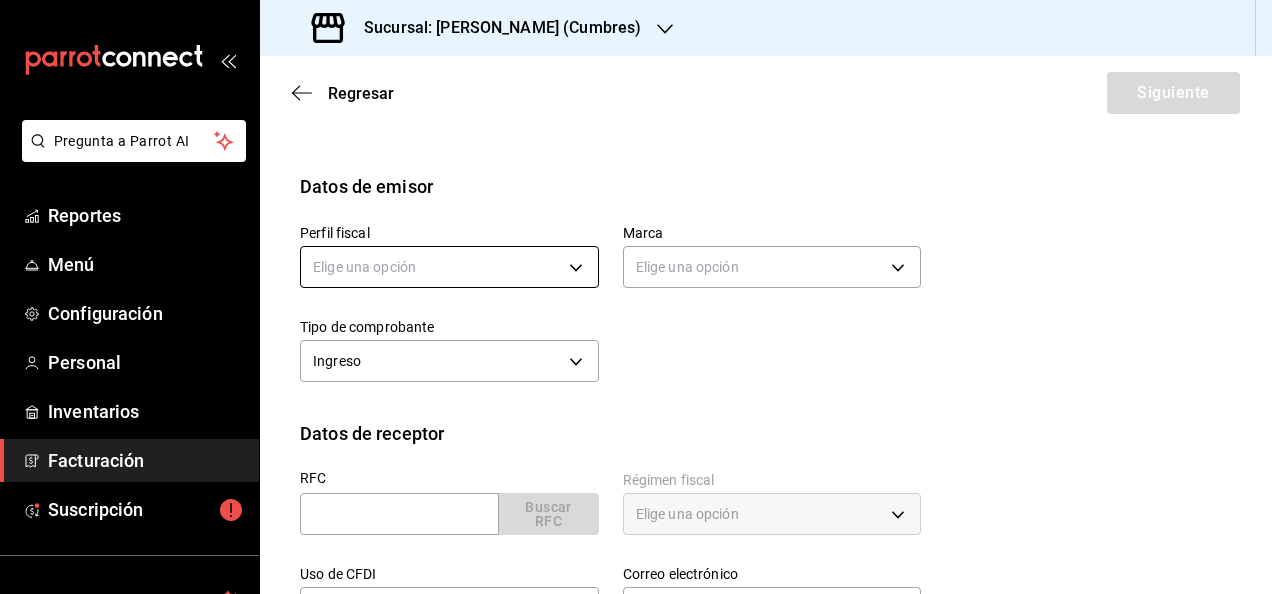 click on "Pregunta a Parrot AI Reportes   Menú   Configuración   Personal   Inventarios   Facturación   Suscripción   Ayuda Recomienda Parrot   Edith Vega   Sugerir nueva función   Sucursal: Don Macizo (Cumbres) Regresar Siguiente Factura general Realiza tus facturas con un numero de orden o un monto en especifico; También puedes realizar una factura de remplazo mediante una factura cancelada. Factura de reemplazo Al activar esta opción tendrás que elegir una factura a reemplazar Datos de emisor Perfil fiscal Elige una opción Marca Elige una opción Tipo de comprobante Ingreso I Datos de receptor RFC Buscar RFC Régimen fiscal Elige una opción Uso de CFDI Elige una opción Correo electrónico Dirección Calle # exterior # interior Código postal Estado ​ Municipio ​ Colonia ​ GANA 1 MES GRATIS EN TU SUSCRIPCIÓN AQUÍ Pregunta a Parrot AI Reportes   Menú   Configuración   Personal   Inventarios   Facturación   Suscripción   Ayuda Recomienda Parrot   Edith Vega   Sugerir nueva función" at bounding box center [636, 297] 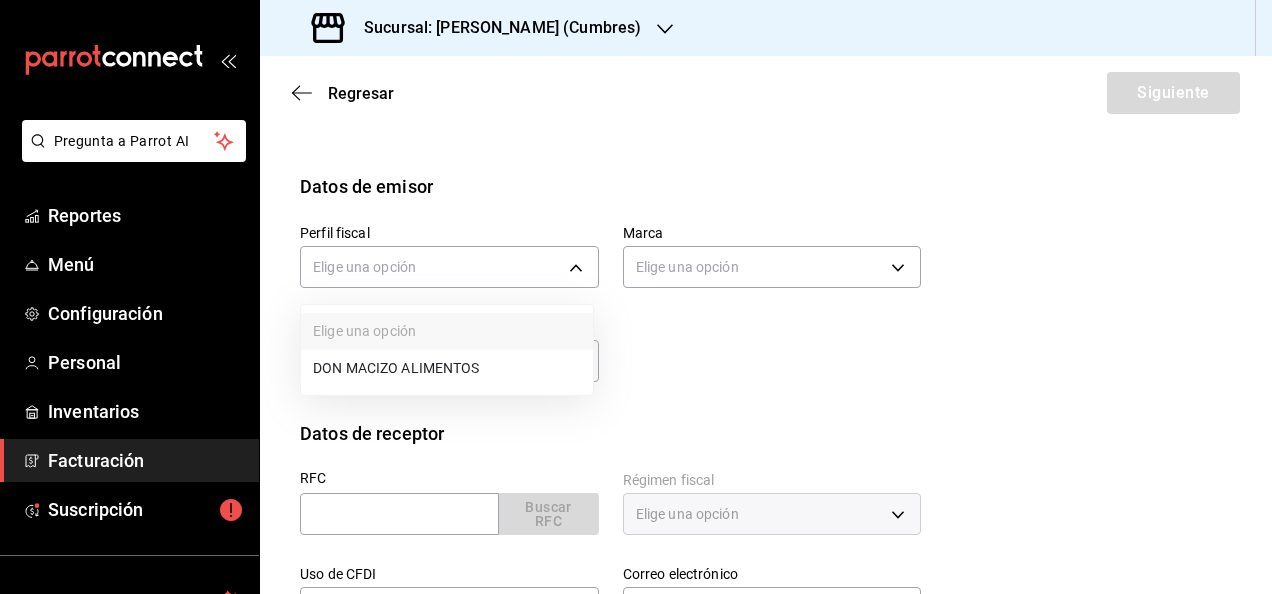 click on "DON MACIZO ALIMENTOS" at bounding box center [447, 368] 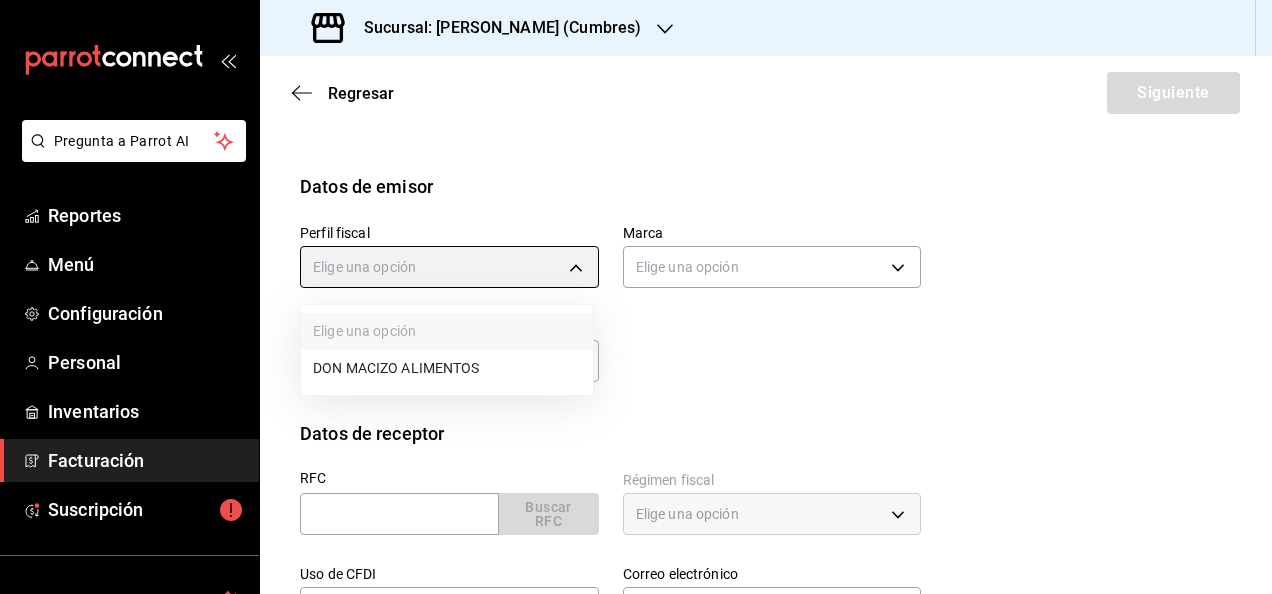 type on "bfbb9ae3-465c-4ad7-88e8-6a09cee533e8" 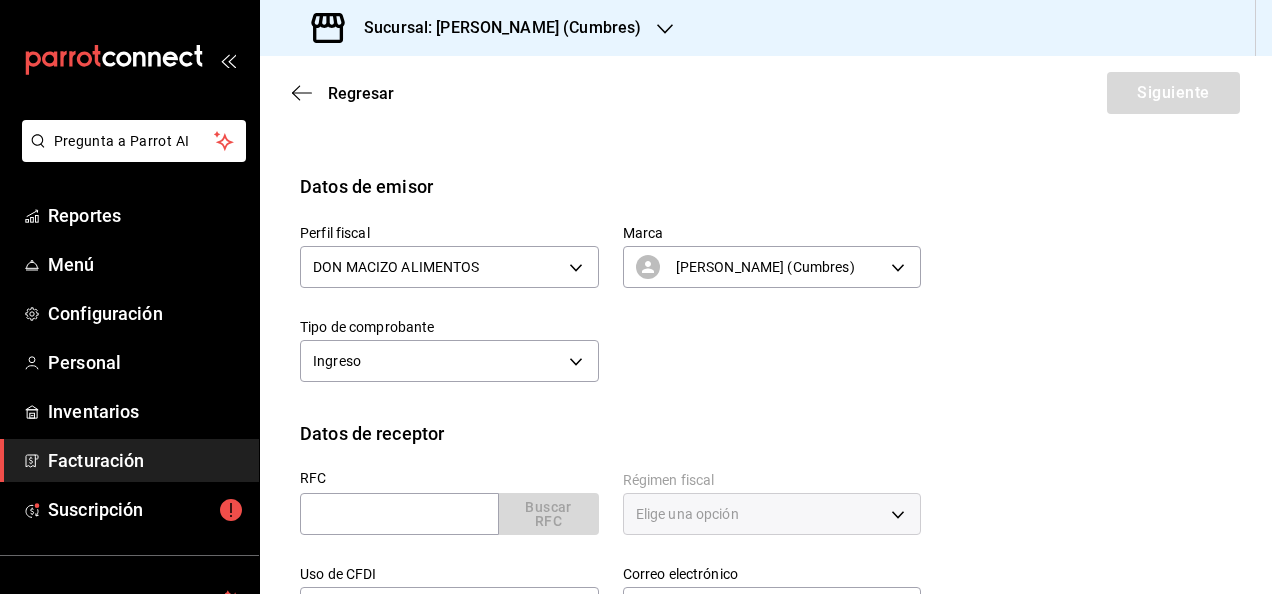 click on "Perfil fiscal DON MACIZO ALIMENTOS bfbb9ae3-465c-4ad7-88e8-6a09cee533e8 Marca Don Macizo (Cumbres) ac6d0569-4867-4332-98ac-669c417e6aa0 Tipo de comprobante Ingreso I" at bounding box center (766, 310) 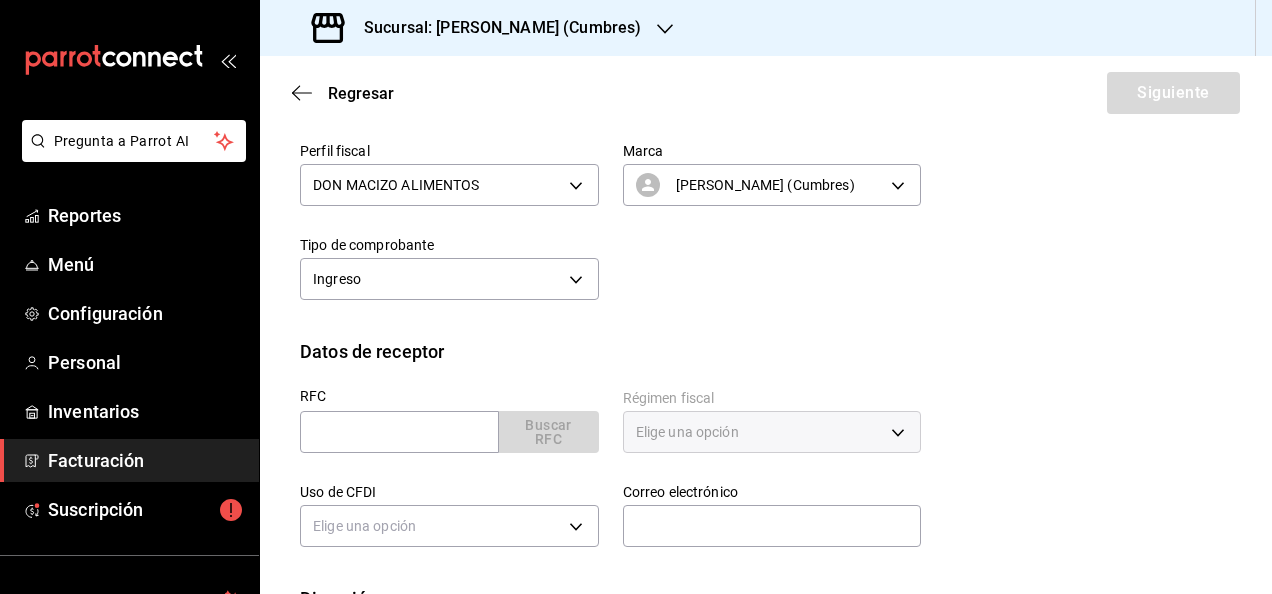 scroll, scrollTop: 245, scrollLeft: 0, axis: vertical 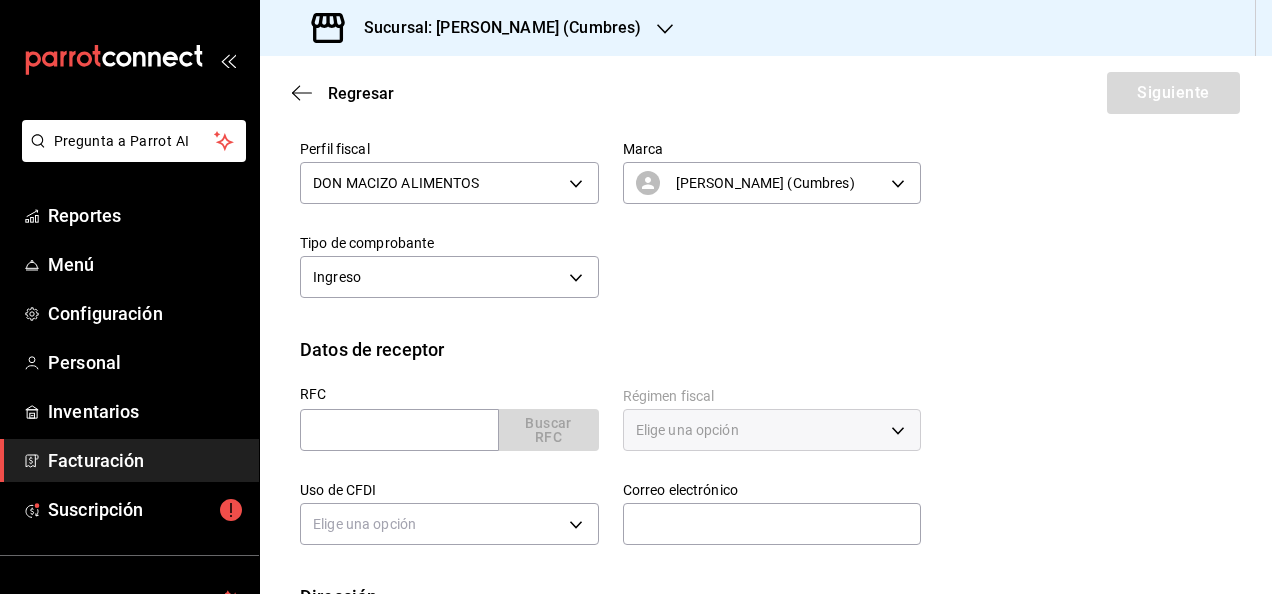 click on "Régimen fiscal Elige una opción" at bounding box center (760, 410) 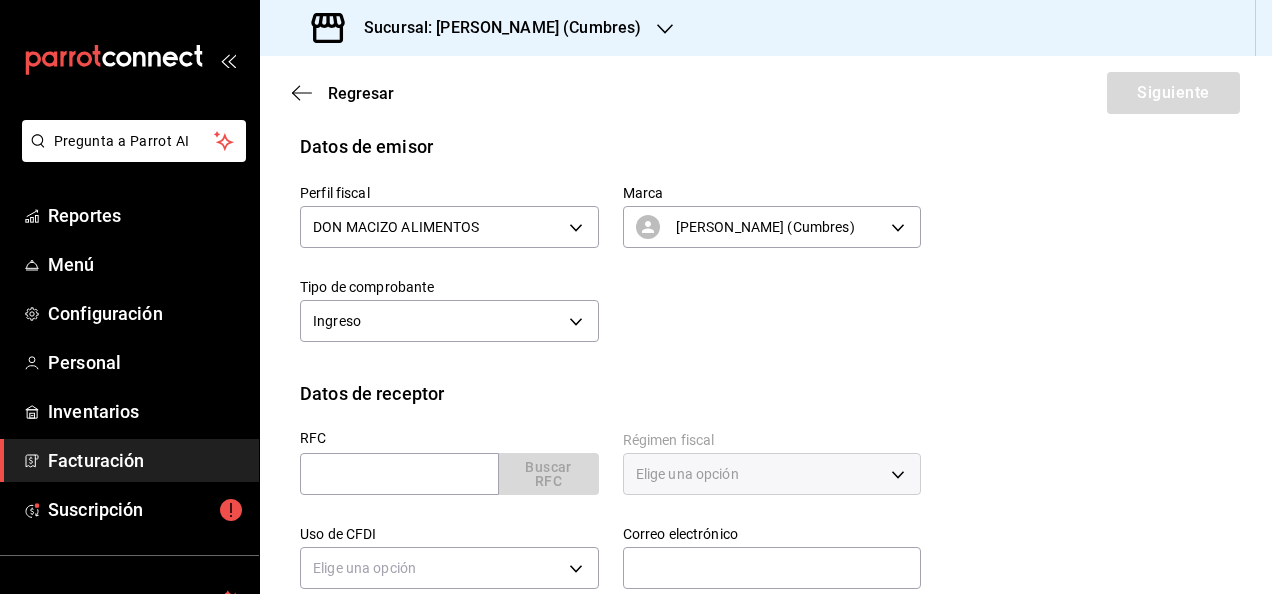 scroll, scrollTop: 243, scrollLeft: 0, axis: vertical 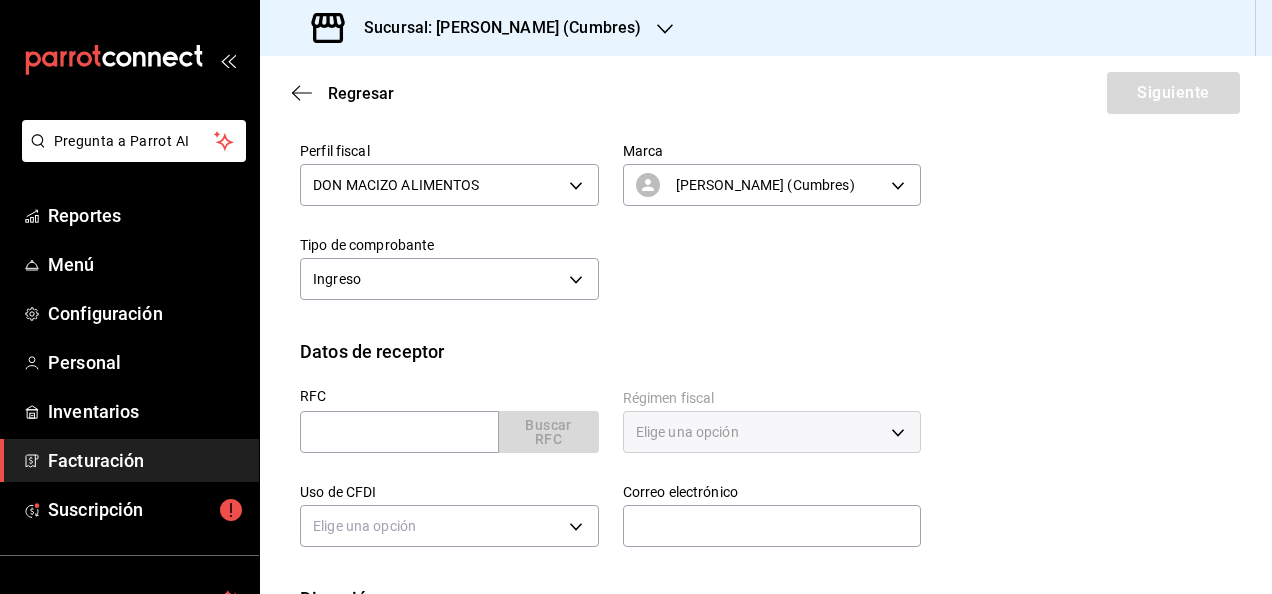 click on "Datos de receptor" at bounding box center (766, 351) 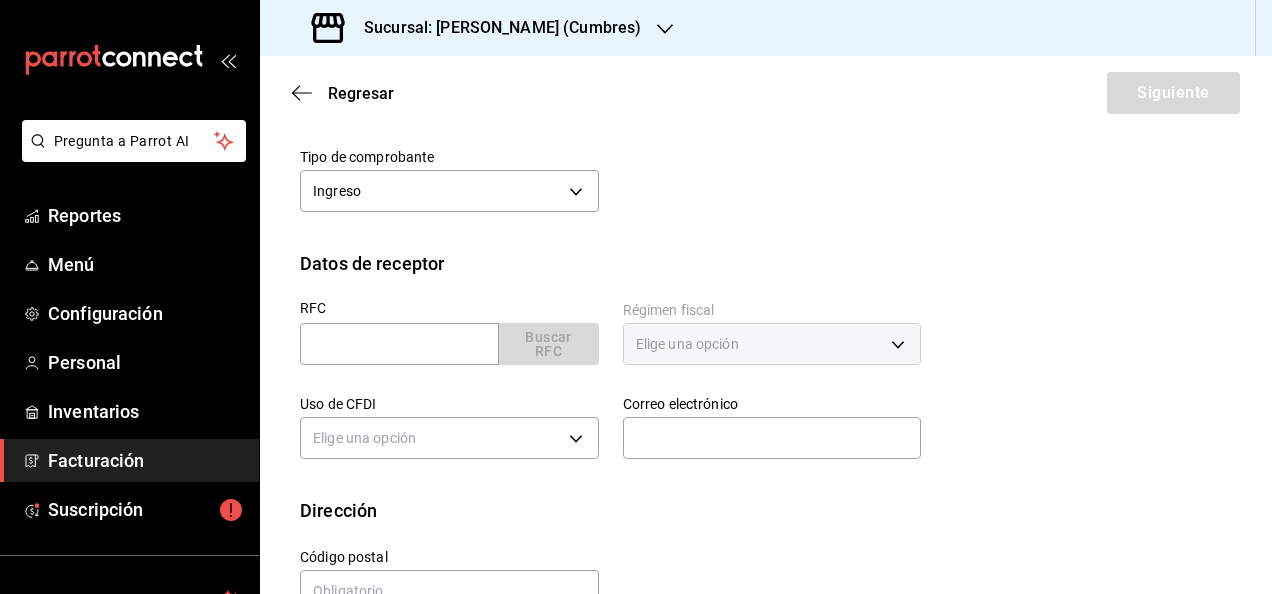 scroll, scrollTop: 332, scrollLeft: 0, axis: vertical 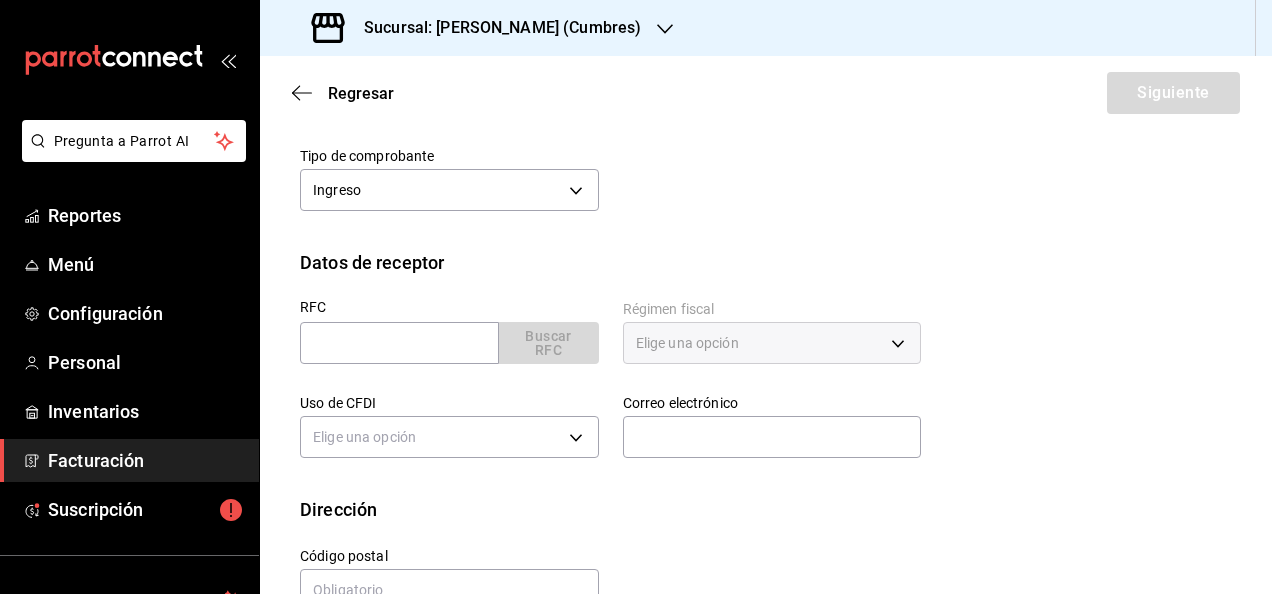 click on "Tipo de comprobante Ingreso I" at bounding box center [449, 182] 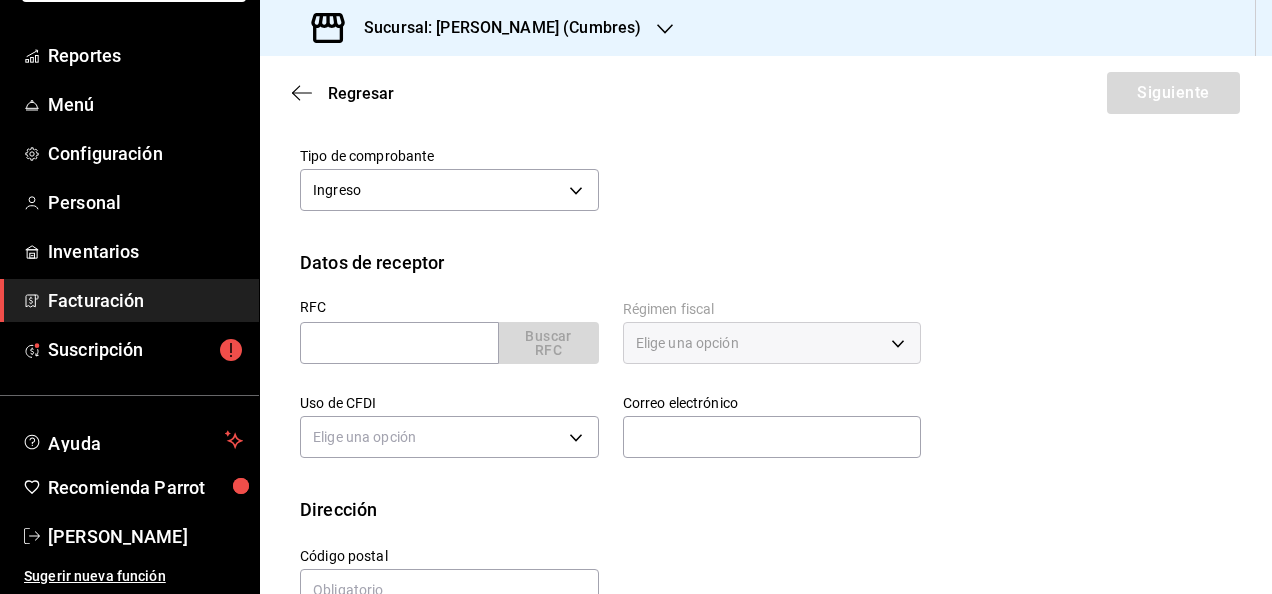 drag, startPoint x: 260, startPoint y: 434, endPoint x: 251, endPoint y: 219, distance: 215.1883 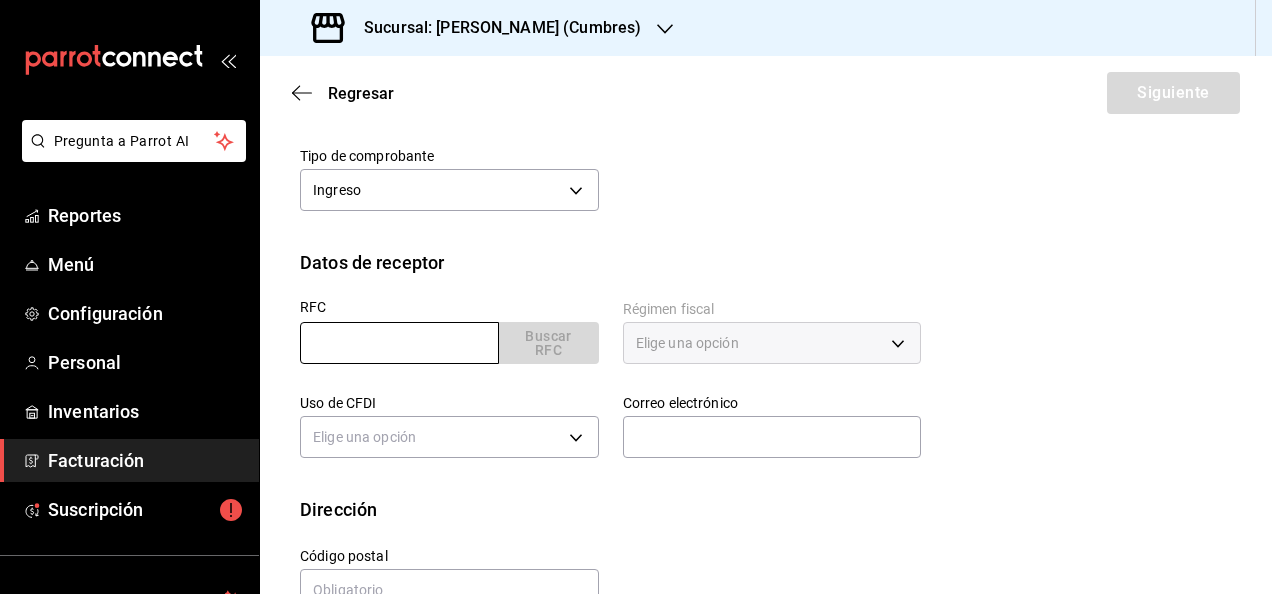 click at bounding box center [399, 343] 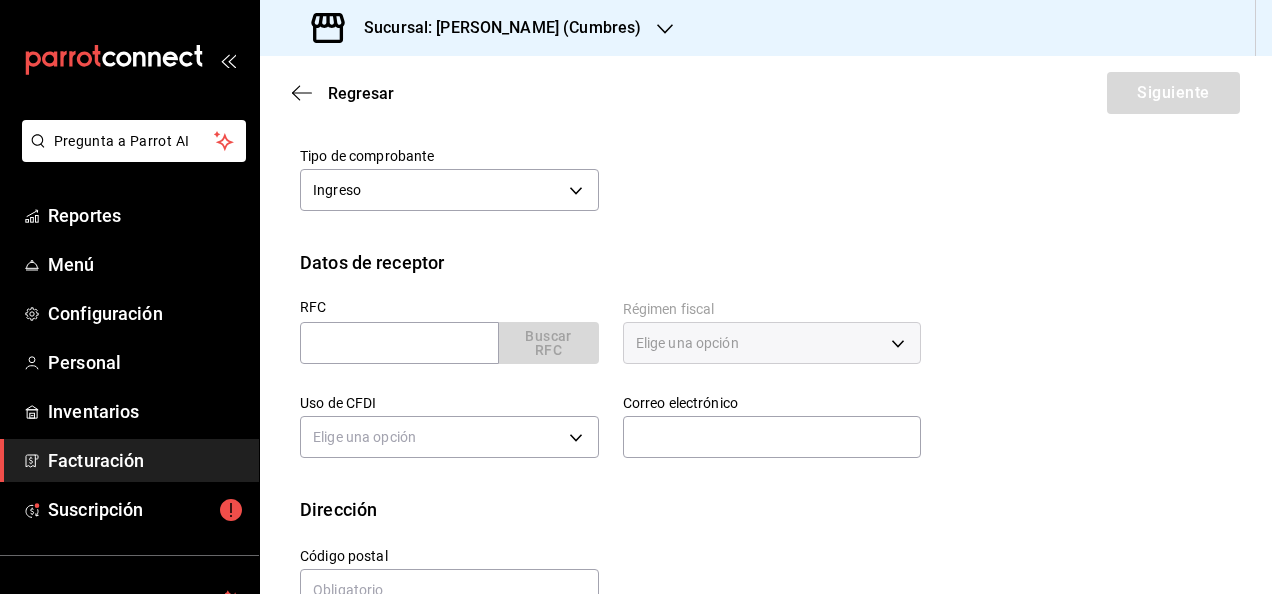 click on "RFC Buscar RFC" at bounding box center [437, 323] 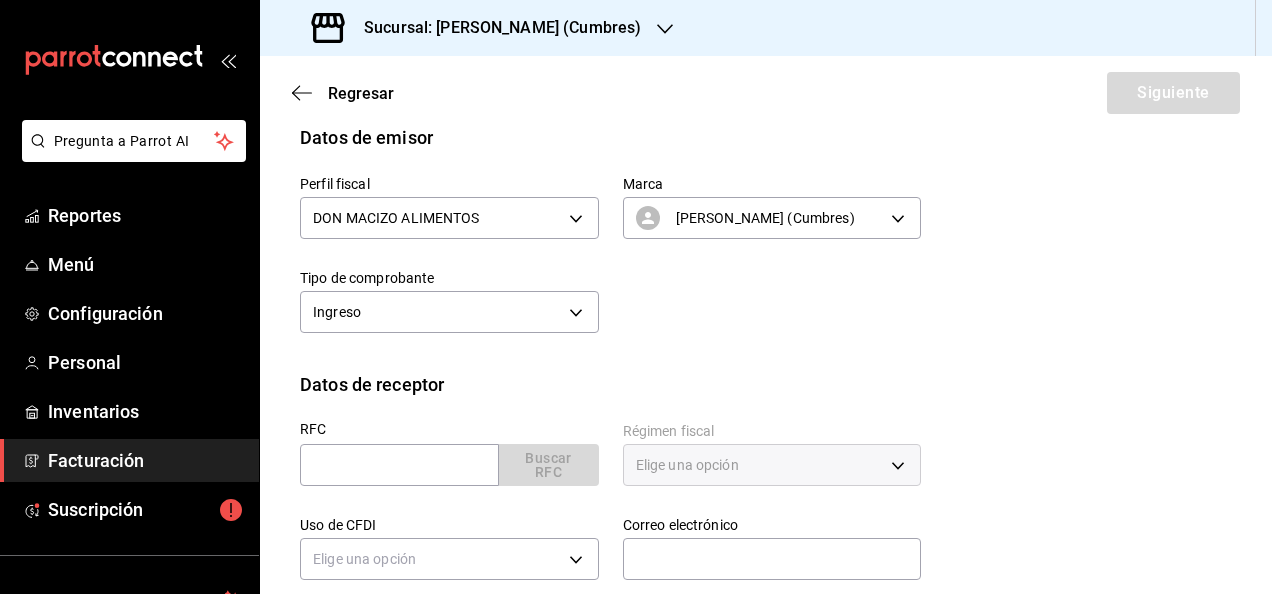 scroll, scrollTop: 304, scrollLeft: 0, axis: vertical 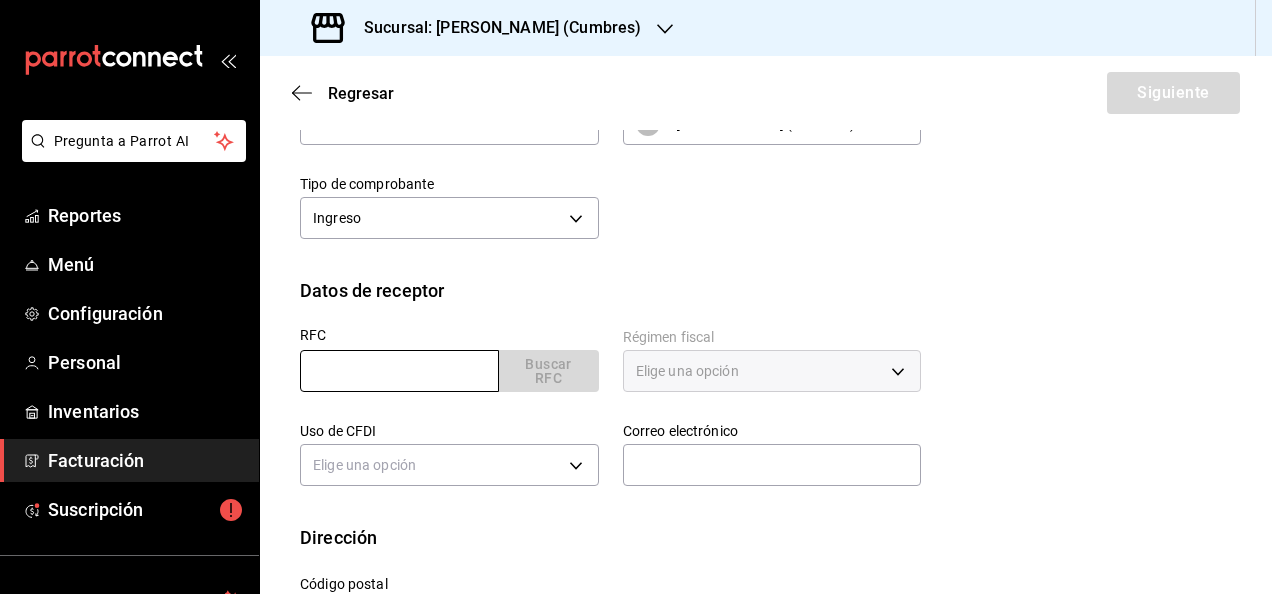 click at bounding box center (399, 371) 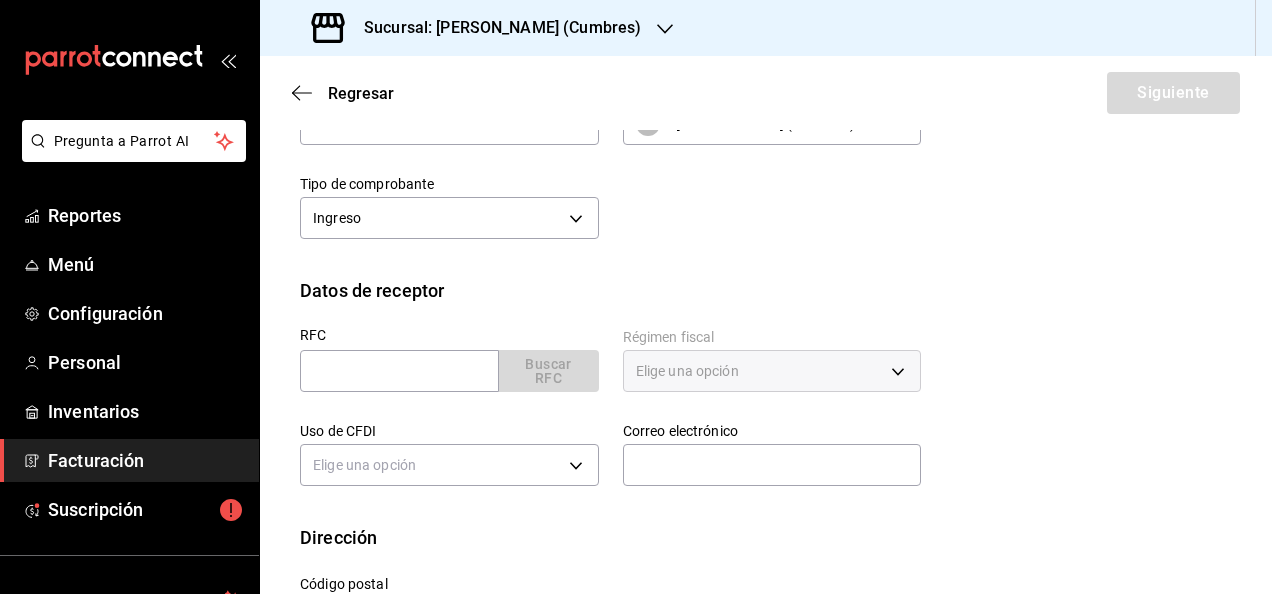 click on "Datos de receptor" at bounding box center (766, 290) 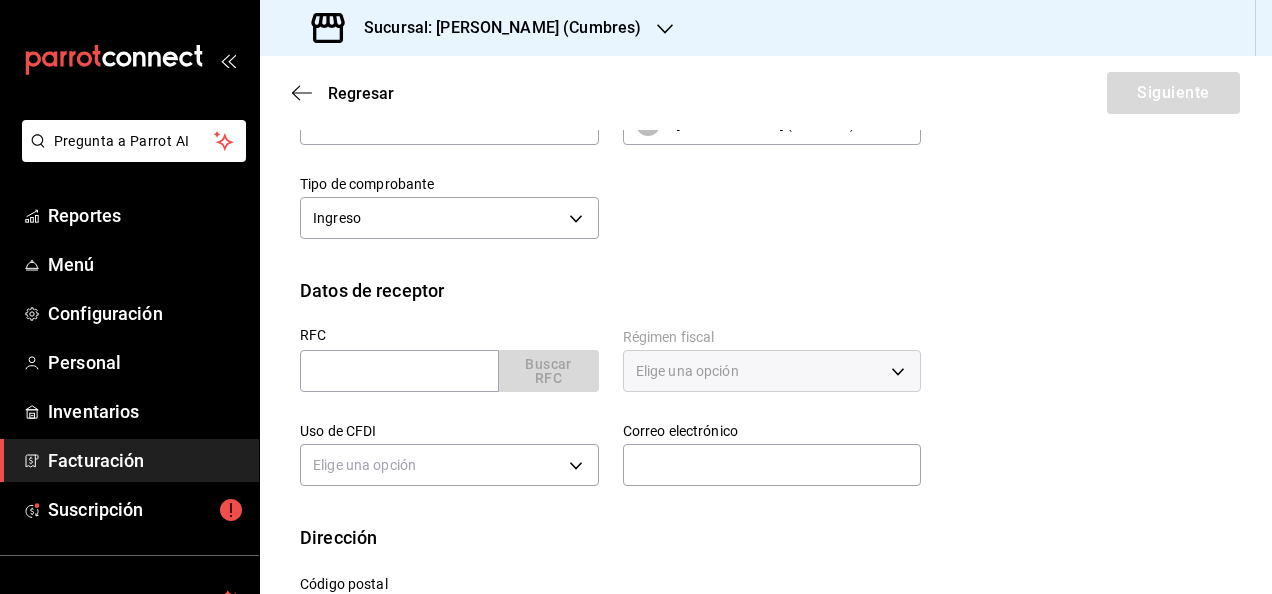 click on "Régimen fiscal Elige una opción" at bounding box center (760, 351) 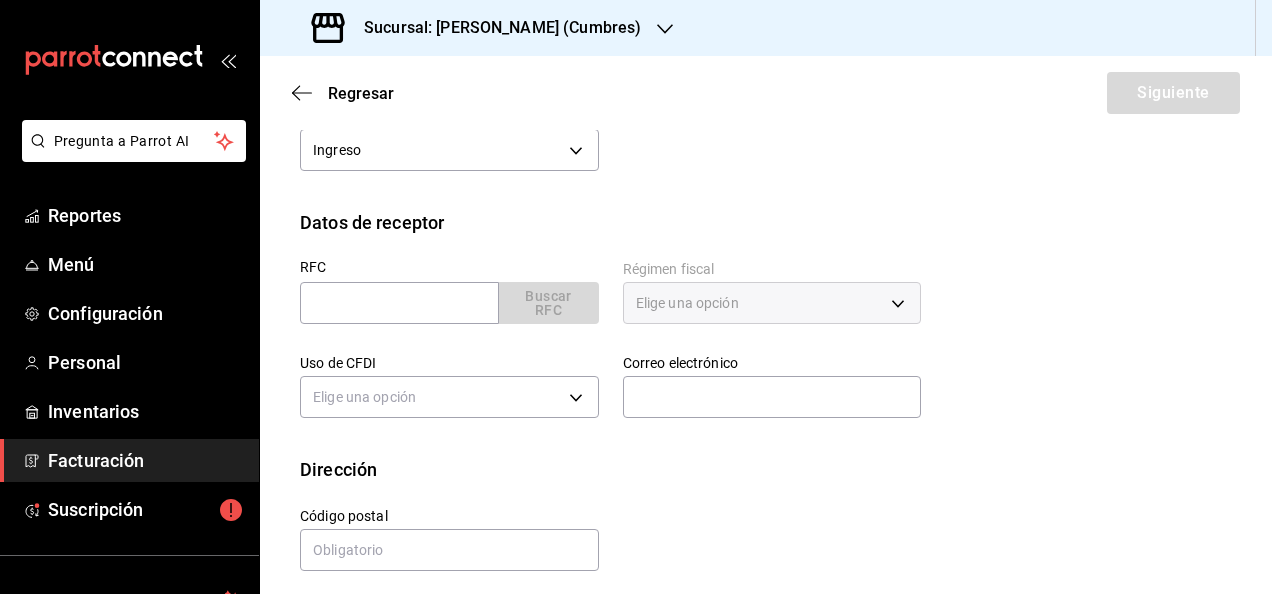 scroll, scrollTop: 384, scrollLeft: 0, axis: vertical 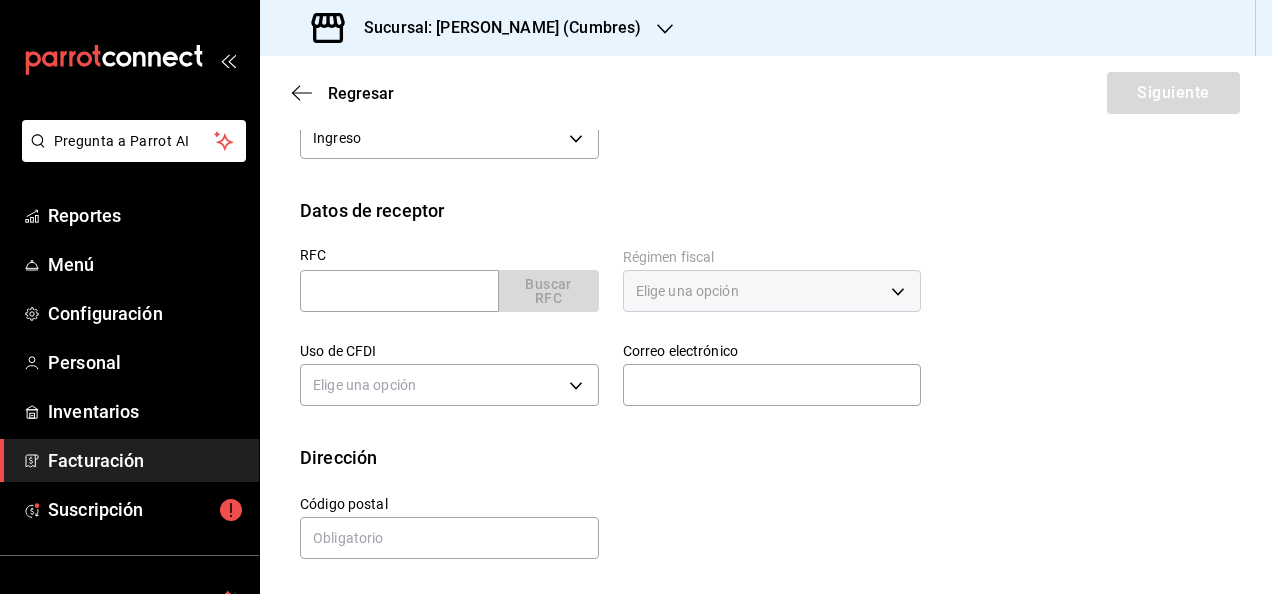click on "RFC Buscar RFC" at bounding box center [449, 280] 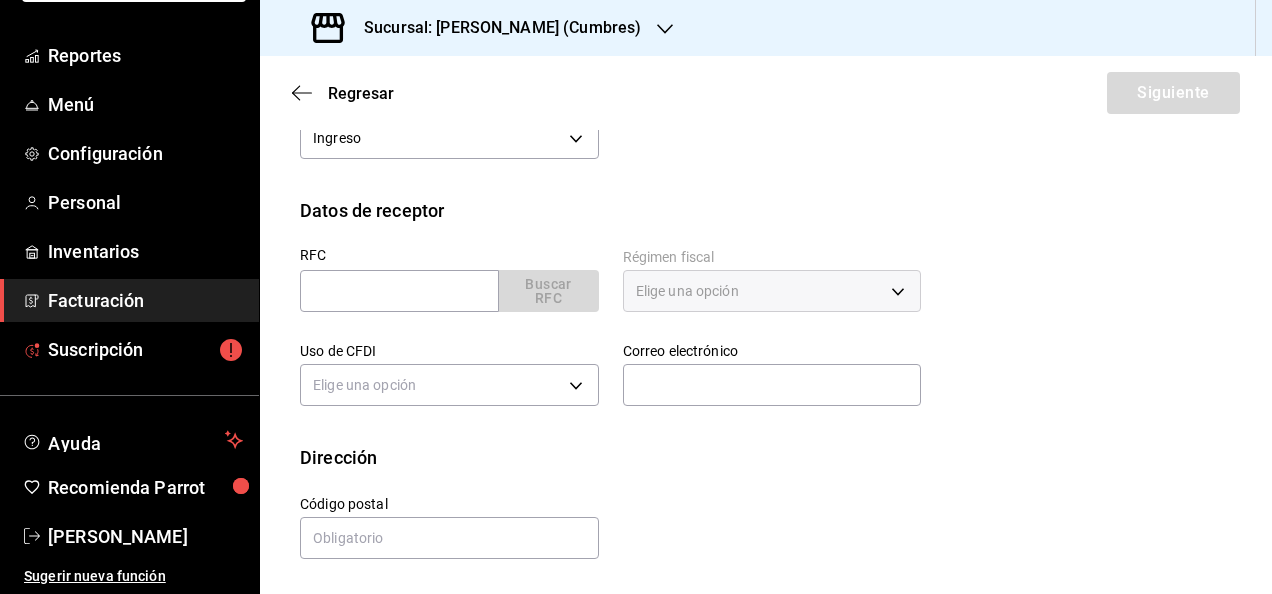 scroll, scrollTop: 0, scrollLeft: 0, axis: both 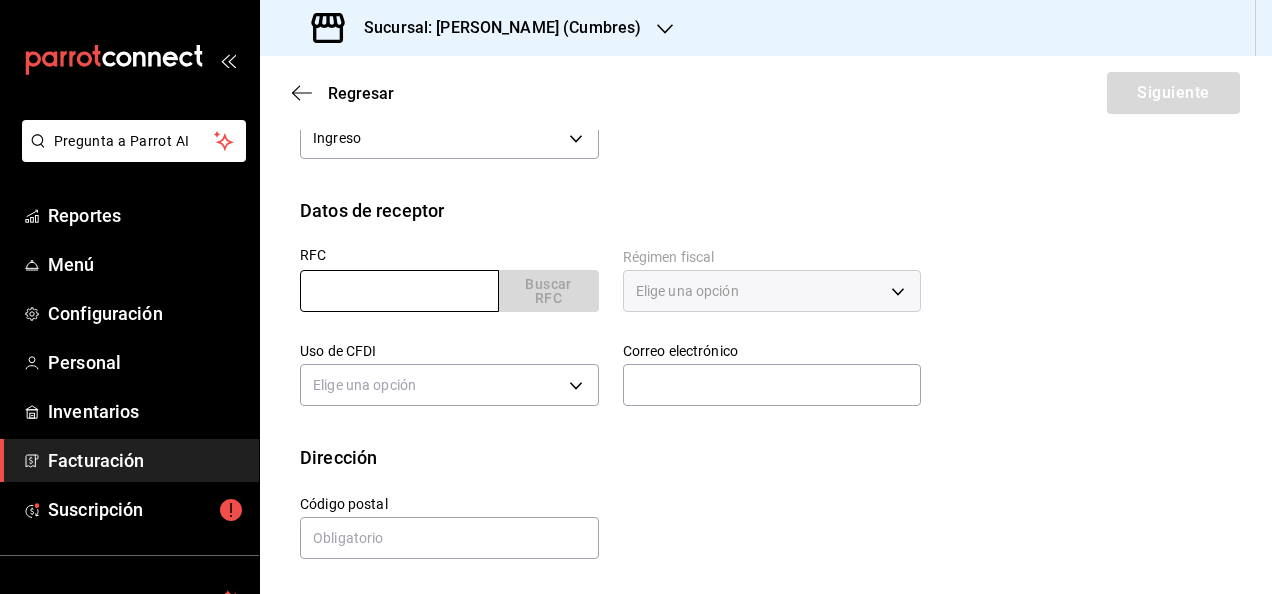 click at bounding box center [399, 291] 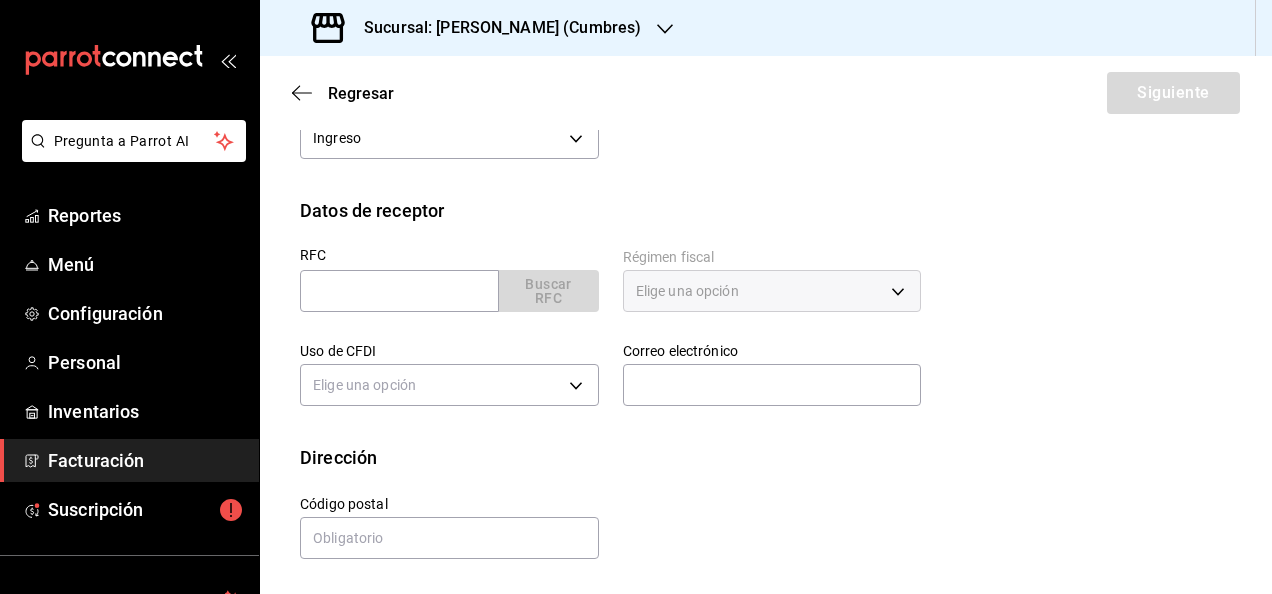 click on "RFC Buscar RFC" at bounding box center [449, 280] 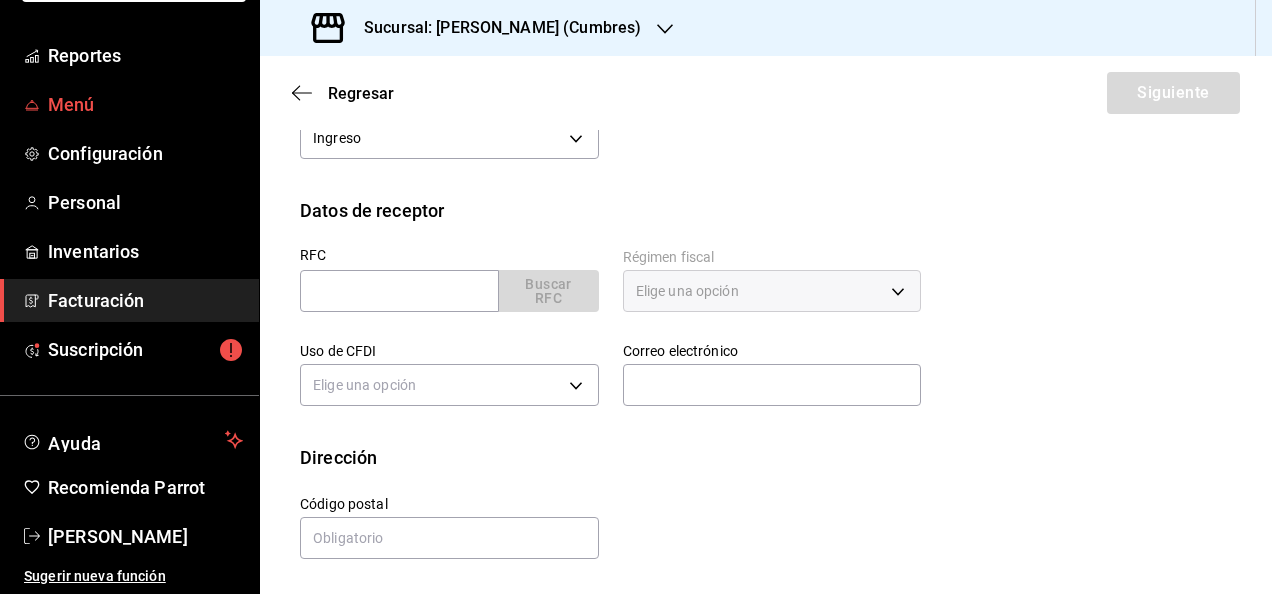 scroll, scrollTop: 0, scrollLeft: 0, axis: both 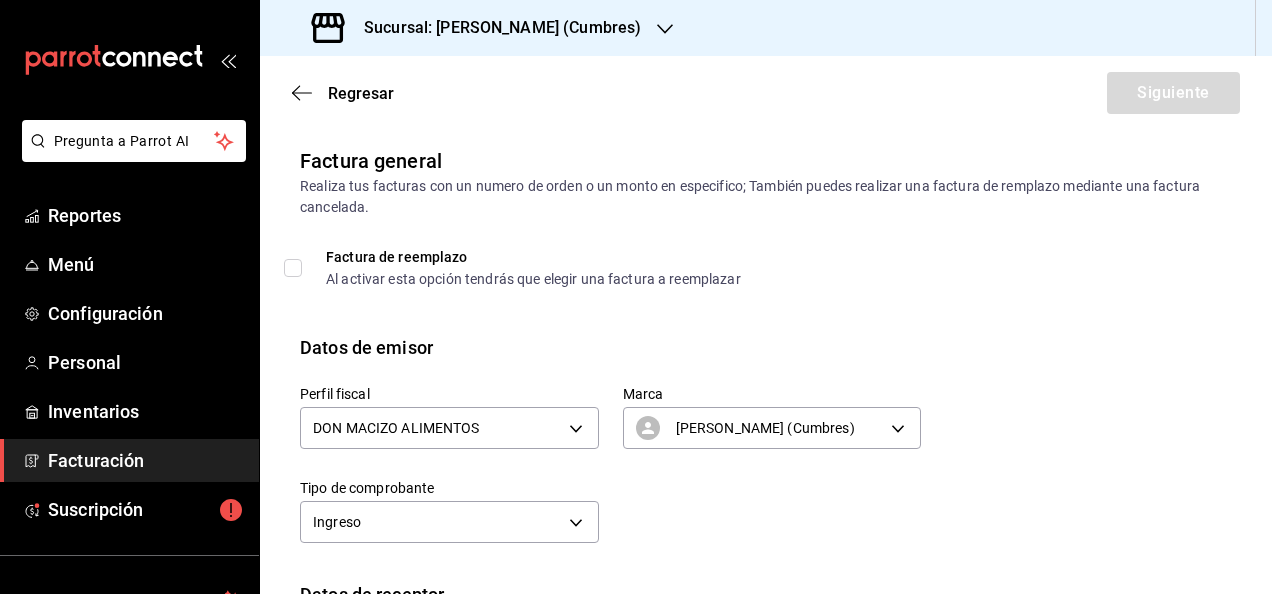 click on "Factura de reemplazo Al activar esta opción tendrás que elegir una factura a reemplazar" at bounding box center [598, 276] 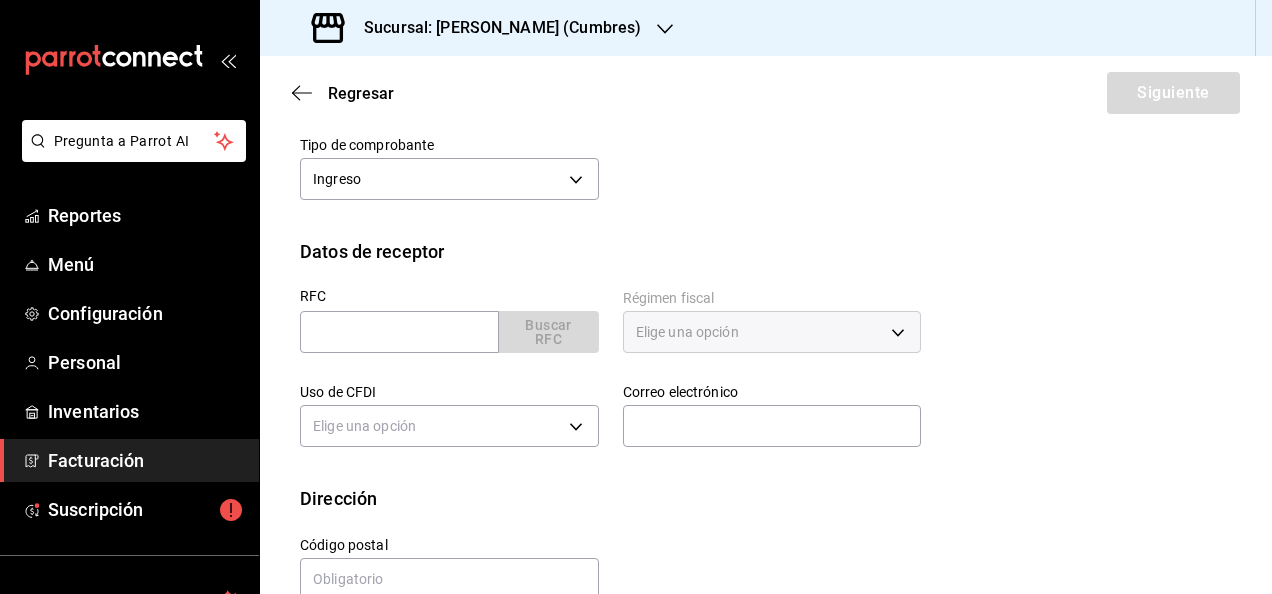 scroll, scrollTop: 384, scrollLeft: 0, axis: vertical 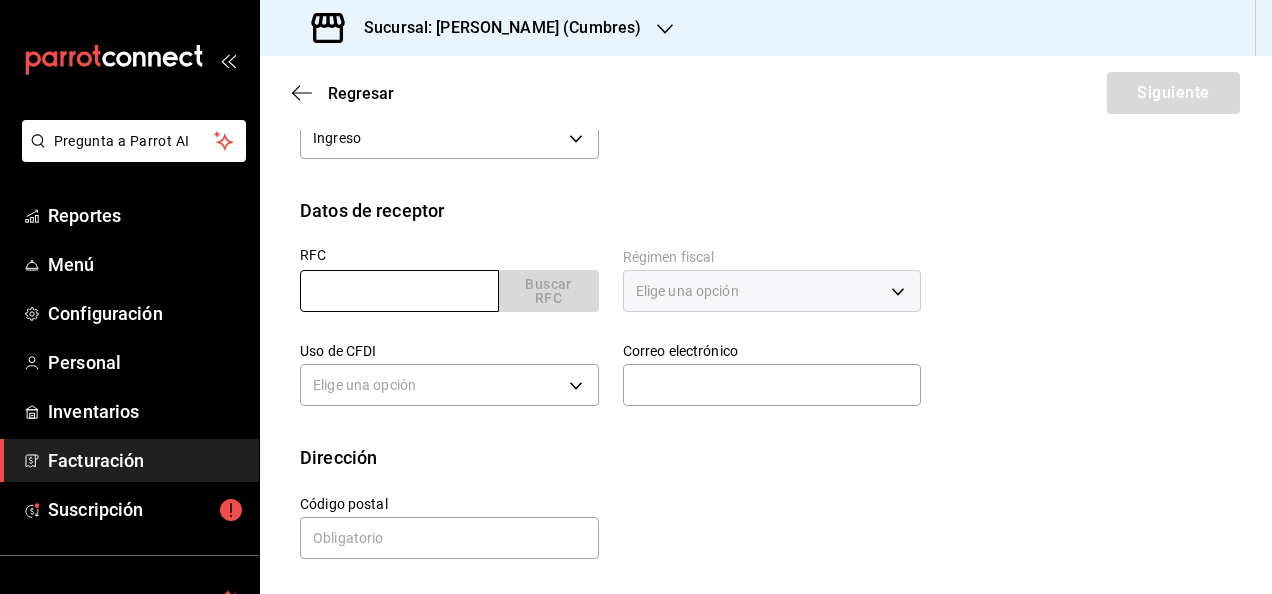 click at bounding box center (399, 291) 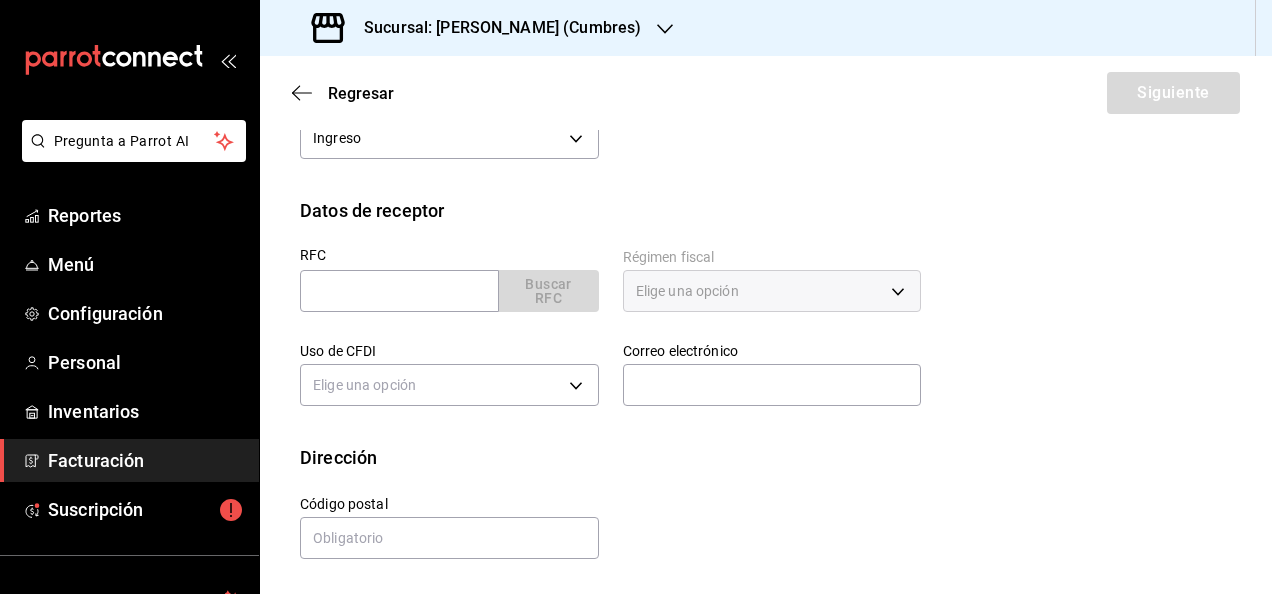 click on "Código postal" at bounding box center [437, 516] 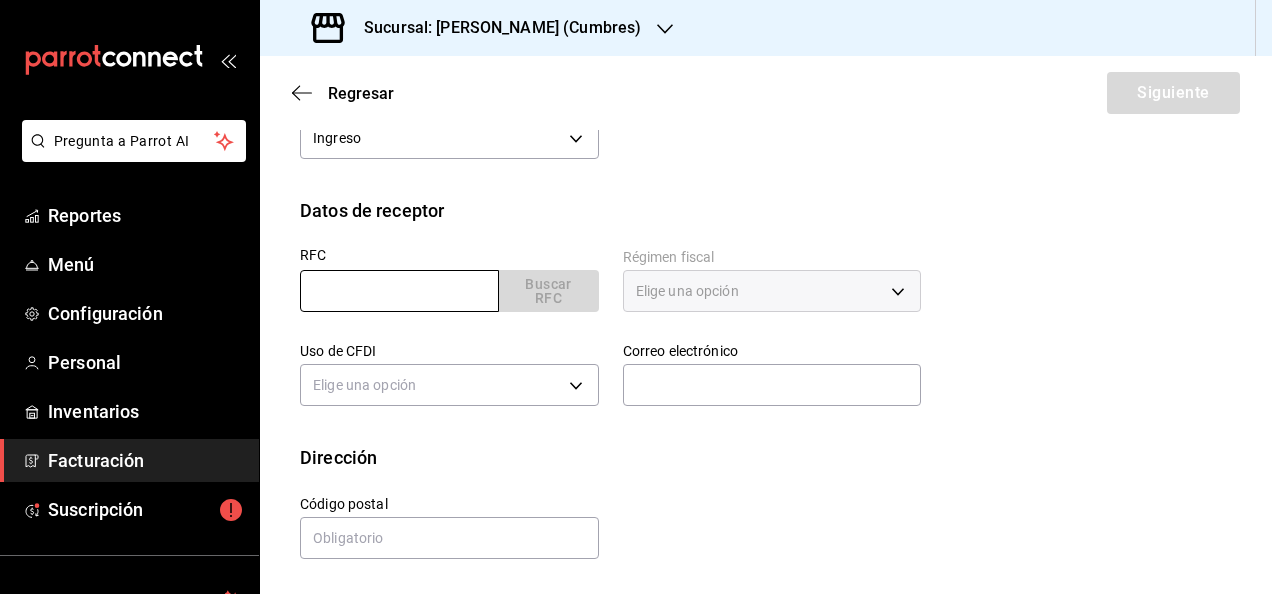click at bounding box center [399, 291] 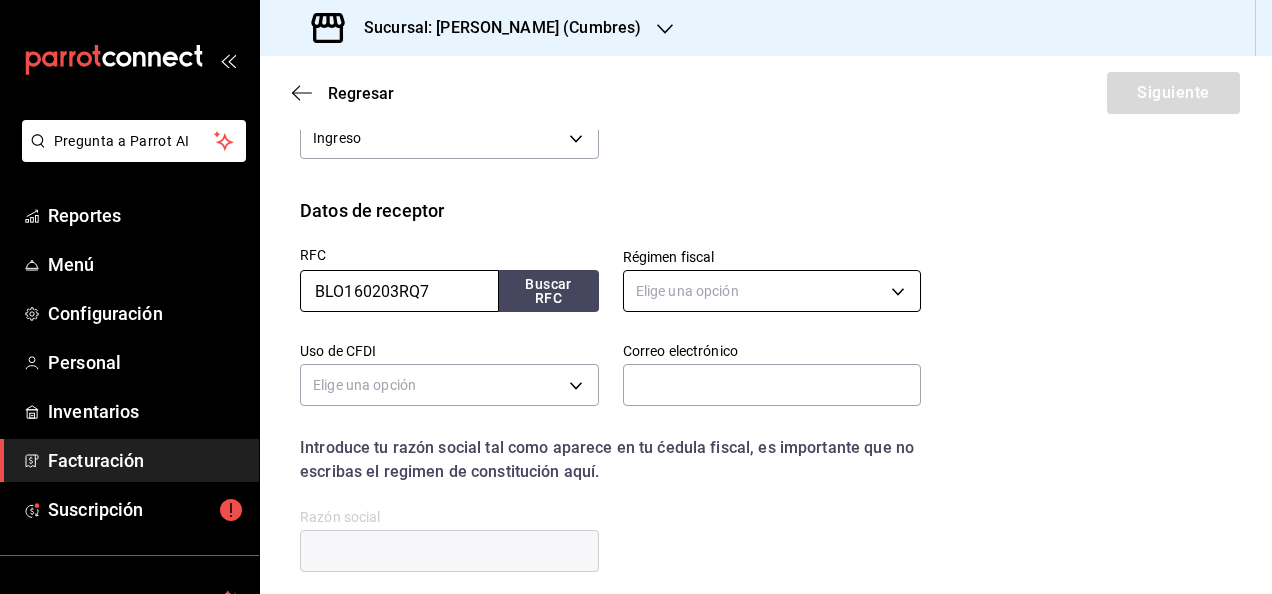 type on "BLO160203RQ7" 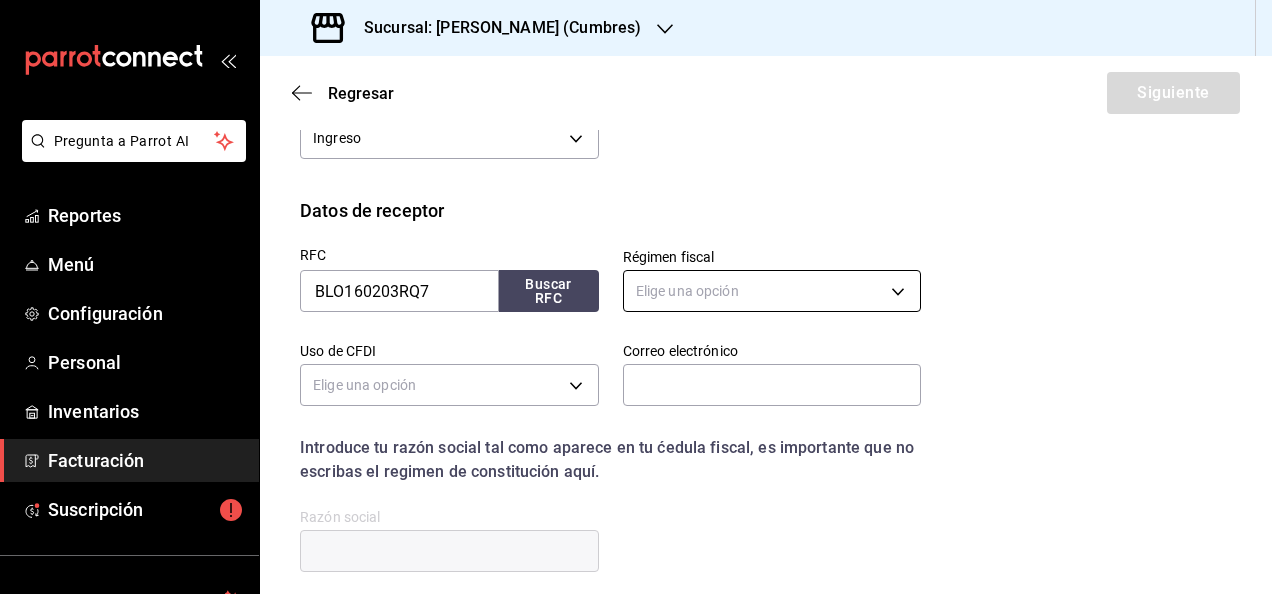 click on "Pregunta a Parrot AI Reportes   Menú   Configuración   Personal   Inventarios   Facturación   Suscripción   Ayuda Recomienda Parrot   Edith Vega   Sugerir nueva función   Sucursal: Don Macizo (Cumbres) Regresar Siguiente Factura general Realiza tus facturas con un numero de orden o un monto en especifico; También puedes realizar una factura de remplazo mediante una factura cancelada. Factura de reemplazo Al activar esta opción tendrás que elegir una factura a reemplazar Datos de emisor Perfil fiscal DON MACIZO ALIMENTOS bfbb9ae3-465c-4ad7-88e8-6a09cee533e8 Marca Don Macizo (Cumbres) ac6d0569-4867-4332-98ac-669c417e6aa0 Tipo de comprobante Ingreso I Datos de receptor RFC BLO160203RQ7 Buscar RFC Régimen fiscal Elige una opción Uso de CFDI Elige una opción Correo electrónico Introduce tu razón social tal como aparece en tu ćedula fiscal, es importante que no escribas el regimen de constitución aquí. company Razón social Dirección Calle # exterior # interior Código postal Estado ​ Municipio" at bounding box center [636, 297] 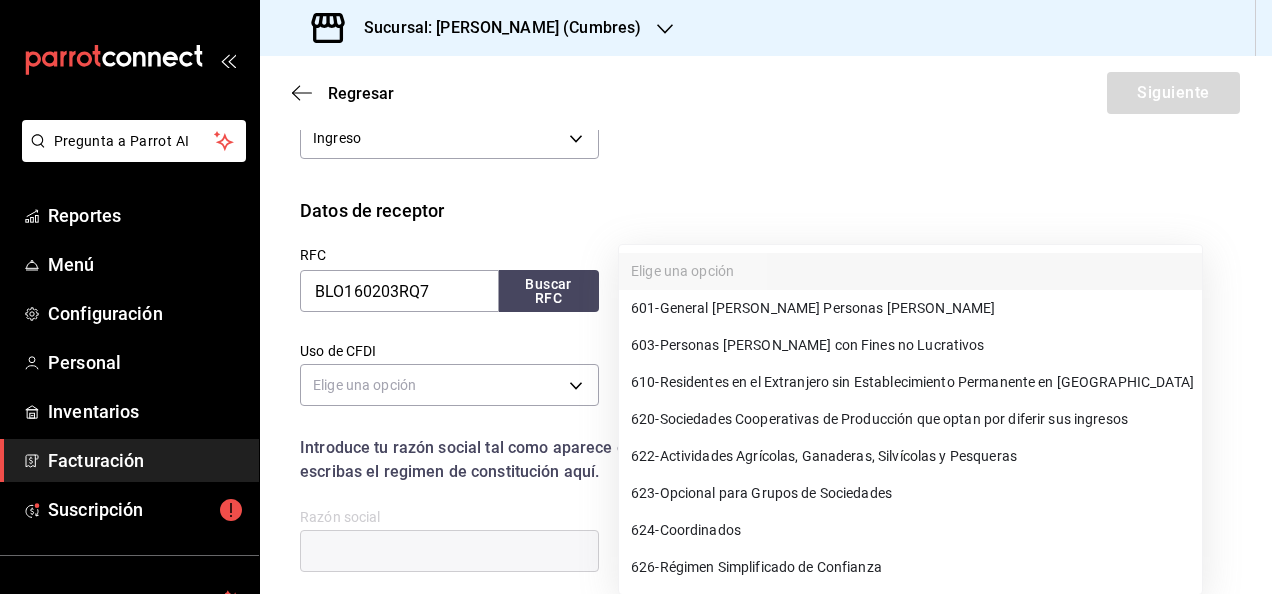 click at bounding box center (636, 297) 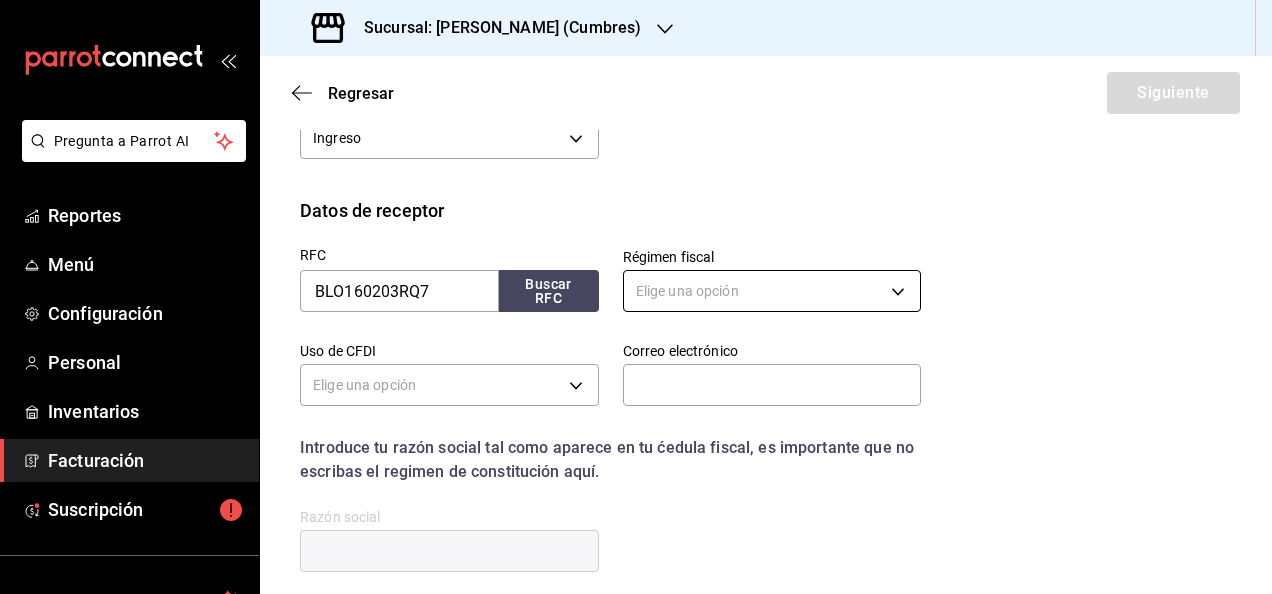 click on "Pregunta a Parrot AI Reportes   Menú   Configuración   Personal   Inventarios   Facturación   Suscripción   Ayuda Recomienda Parrot   Edith Vega   Sugerir nueva función   Sucursal: Don Macizo (Cumbres) Regresar Siguiente Factura general Realiza tus facturas con un numero de orden o un monto en especifico; También puedes realizar una factura de remplazo mediante una factura cancelada. Factura de reemplazo Al activar esta opción tendrás que elegir una factura a reemplazar Datos de emisor Perfil fiscal DON MACIZO ALIMENTOS bfbb9ae3-465c-4ad7-88e8-6a09cee533e8 Marca Don Macizo (Cumbres) ac6d0569-4867-4332-98ac-669c417e6aa0 Tipo de comprobante Ingreso I Datos de receptor RFC BLO160203RQ7 Buscar RFC Régimen fiscal Elige una opción Uso de CFDI Elige una opción Correo electrónico Introduce tu razón social tal como aparece en tu ćedula fiscal, es importante que no escribas el regimen de constitución aquí. company Razón social Dirección Calle # exterior # interior Código postal Estado ​ Municipio" at bounding box center [636, 297] 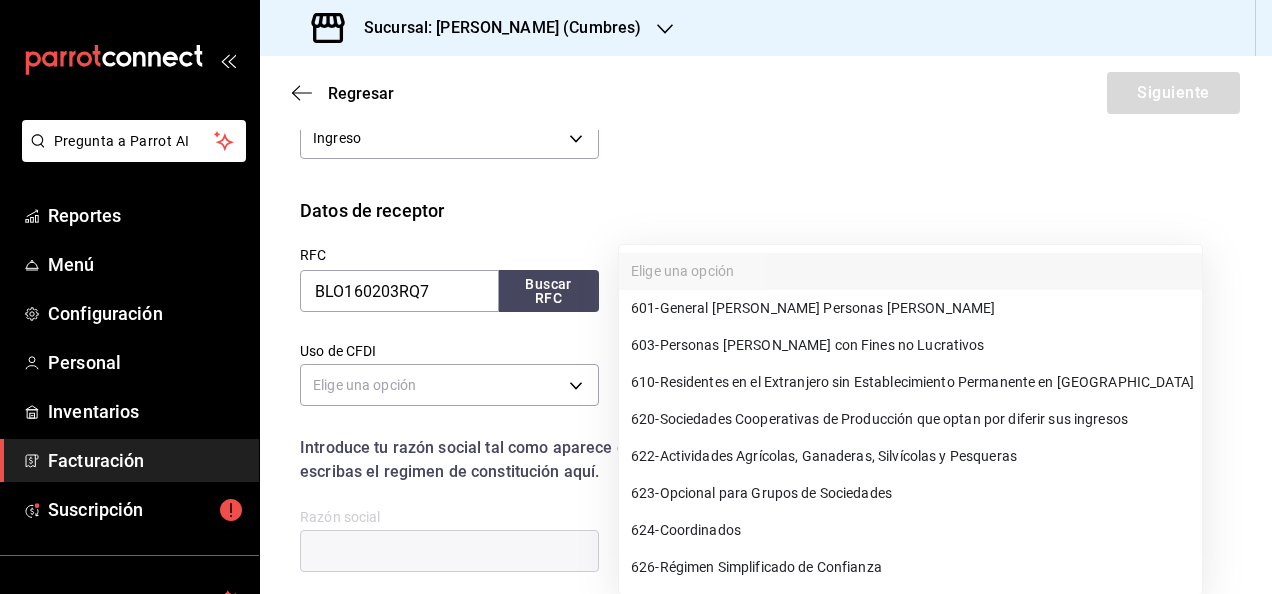 click on "601  -  General de Ley Personas Morales" at bounding box center (813, 308) 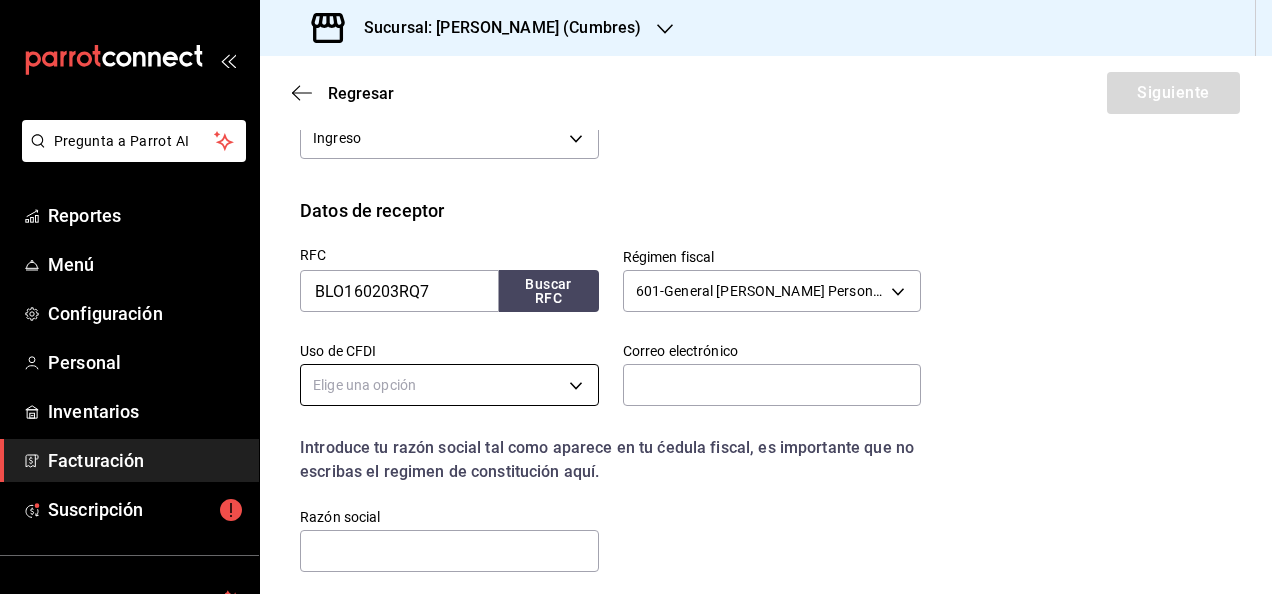 click on "Pregunta a Parrot AI Reportes   Menú   Configuración   Personal   Inventarios   Facturación   Suscripción   Ayuda Recomienda Parrot   Edith Vega   Sugerir nueva función   Sucursal: Don Macizo (Cumbres) Regresar Siguiente Factura general Realiza tus facturas con un numero de orden o un monto en especifico; También puedes realizar una factura de remplazo mediante una factura cancelada. Factura de reemplazo Al activar esta opción tendrás que elegir una factura a reemplazar Datos de emisor Perfil fiscal DON MACIZO ALIMENTOS bfbb9ae3-465c-4ad7-88e8-6a09cee533e8 Marca Don Macizo (Cumbres) ac6d0569-4867-4332-98ac-669c417e6aa0 Tipo de comprobante Ingreso I Datos de receptor RFC BLO160203RQ7 Buscar RFC Régimen fiscal 601  -  General de Ley Personas Morales 601 Uso de CFDI Elige una opción Correo electrónico Introduce tu razón social tal como aparece en tu ćedula fiscal, es importante que no escribas el regimen de constitución aquí. company Razón social Dirección Calle # exterior # interior Estado ​" at bounding box center [636, 297] 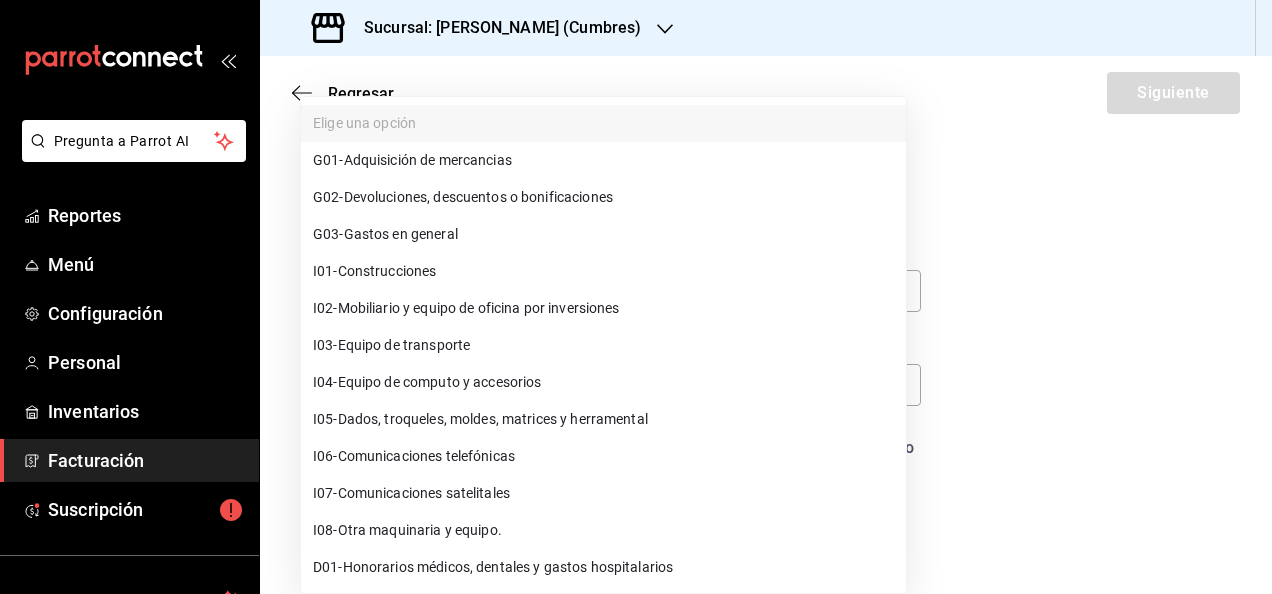 click at bounding box center (636, 297) 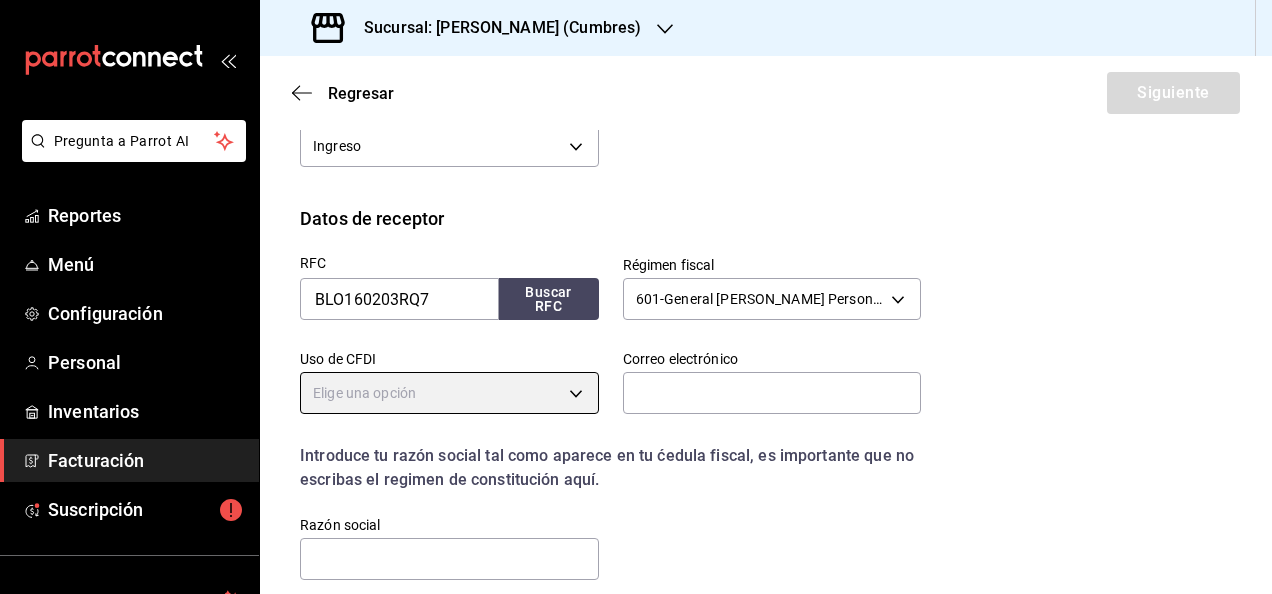scroll, scrollTop: 383, scrollLeft: 0, axis: vertical 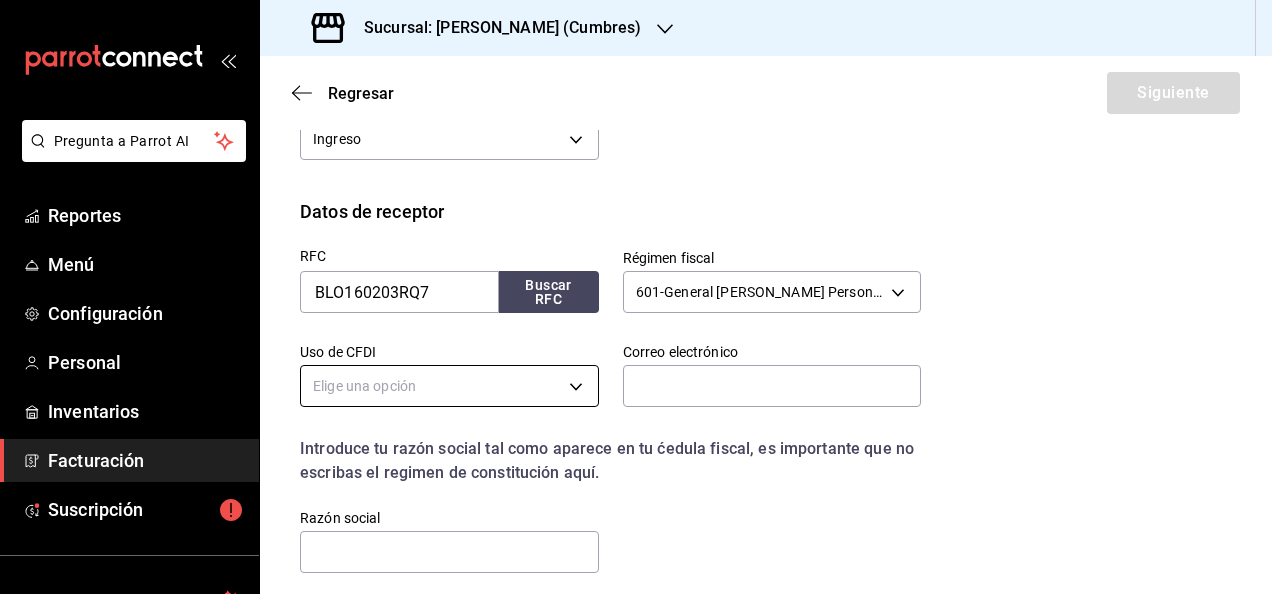 click on "Pregunta a Parrot AI Reportes   Menú   Configuración   Personal   Inventarios   Facturación   Suscripción   Ayuda Recomienda Parrot   Edith Vega   Sugerir nueva función   Sucursal: Don Macizo (Cumbres) Regresar Siguiente Factura general Realiza tus facturas con un numero de orden o un monto en especifico; También puedes realizar una factura de remplazo mediante una factura cancelada. Factura de reemplazo Al activar esta opción tendrás que elegir una factura a reemplazar Datos de emisor Perfil fiscal DON MACIZO ALIMENTOS bfbb9ae3-465c-4ad7-88e8-6a09cee533e8 Marca Don Macizo (Cumbres) ac6d0569-4867-4332-98ac-669c417e6aa0 Tipo de comprobante Ingreso I Datos de receptor RFC BLO160203RQ7 Buscar RFC Régimen fiscal 601  -  General de Ley Personas Morales 601 Uso de CFDI Elige una opción Correo electrónico Introduce tu razón social tal como aparece en tu ćedula fiscal, es importante que no escribas el regimen de constitución aquí. company Razón social Dirección Calle # exterior # interior Estado ​" at bounding box center [636, 297] 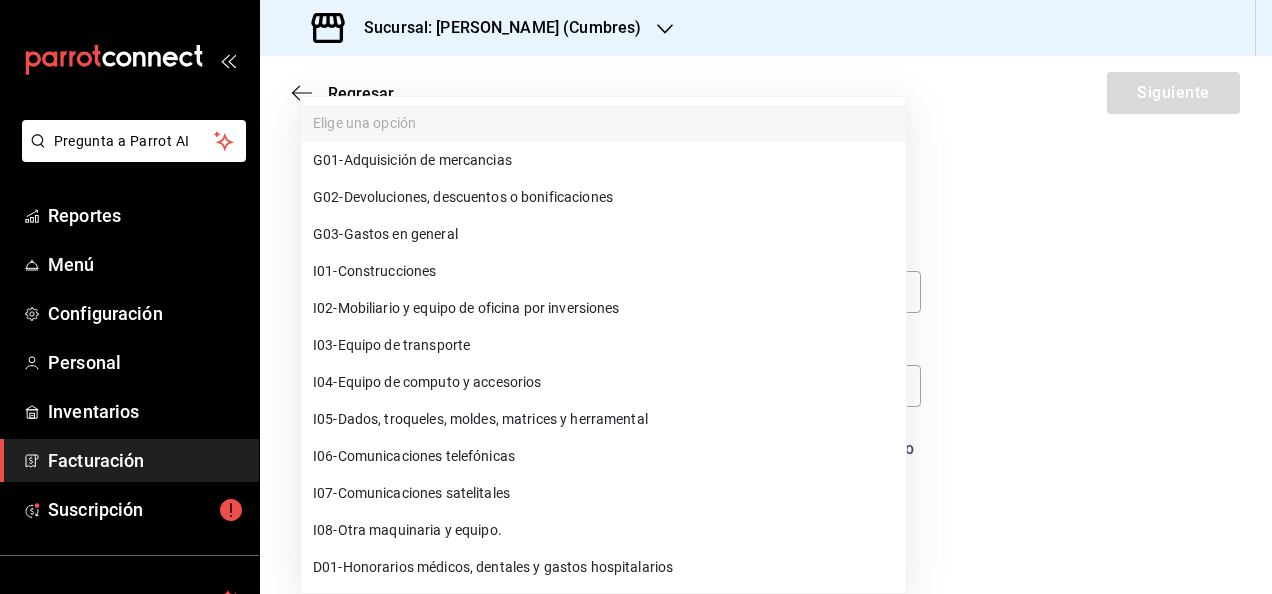 click on "G03  -  Gastos en general" at bounding box center (603, 234) 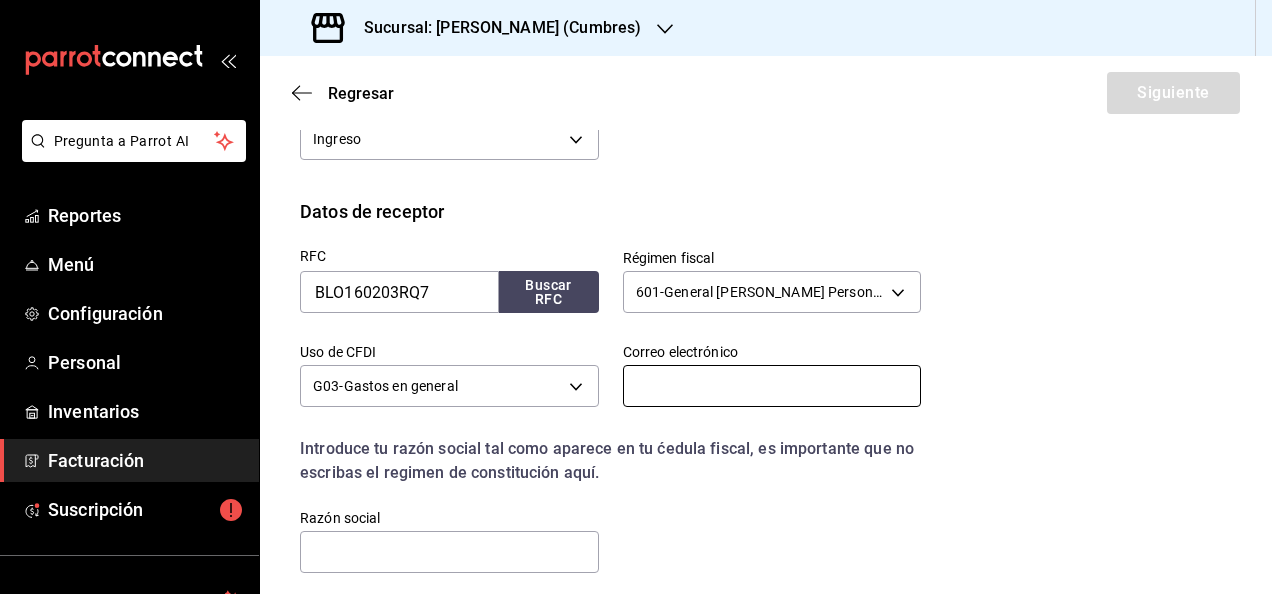 click at bounding box center (772, 386) 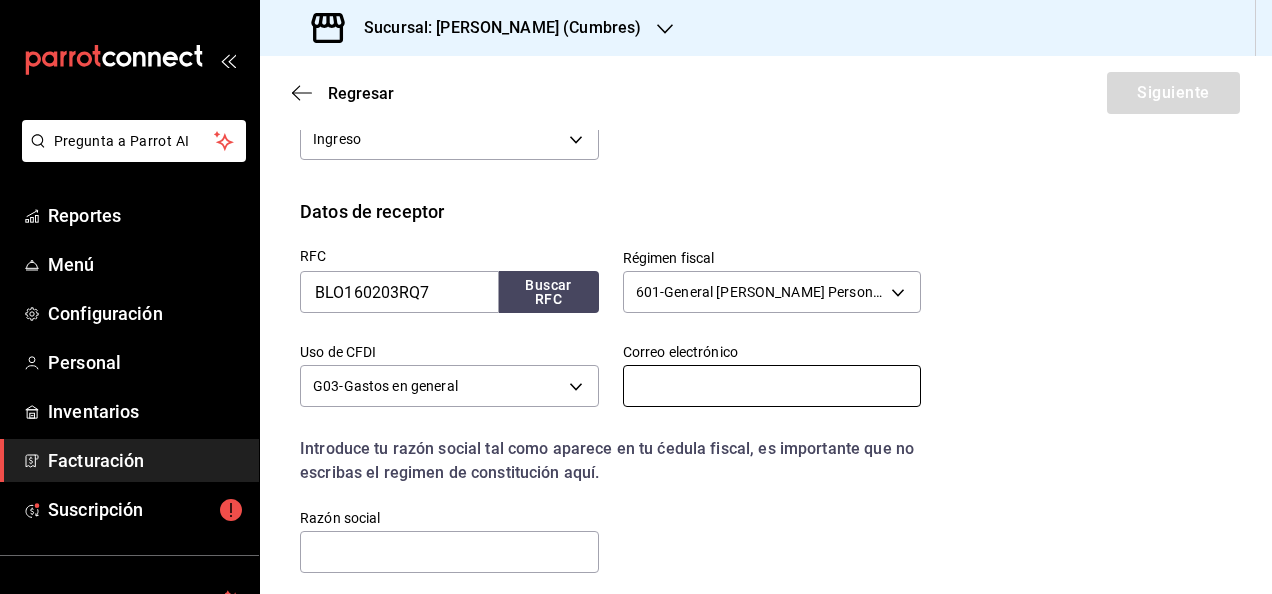 type on "[EMAIL_ADDRESS][DOMAIN_NAME]" 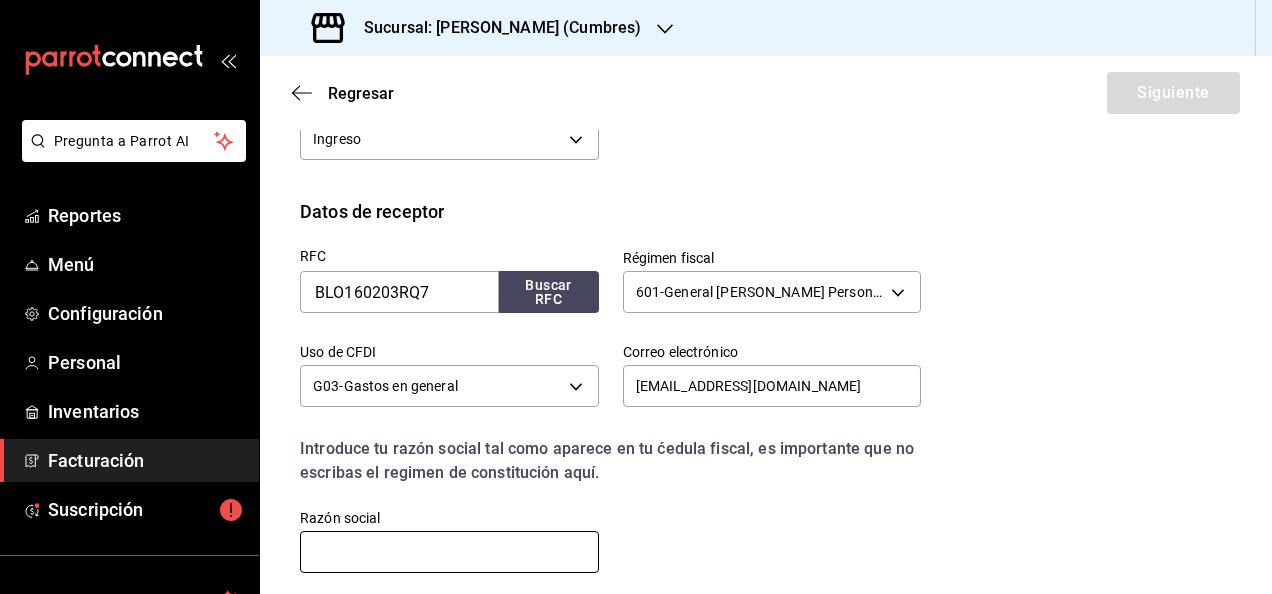 click at bounding box center [449, 552] 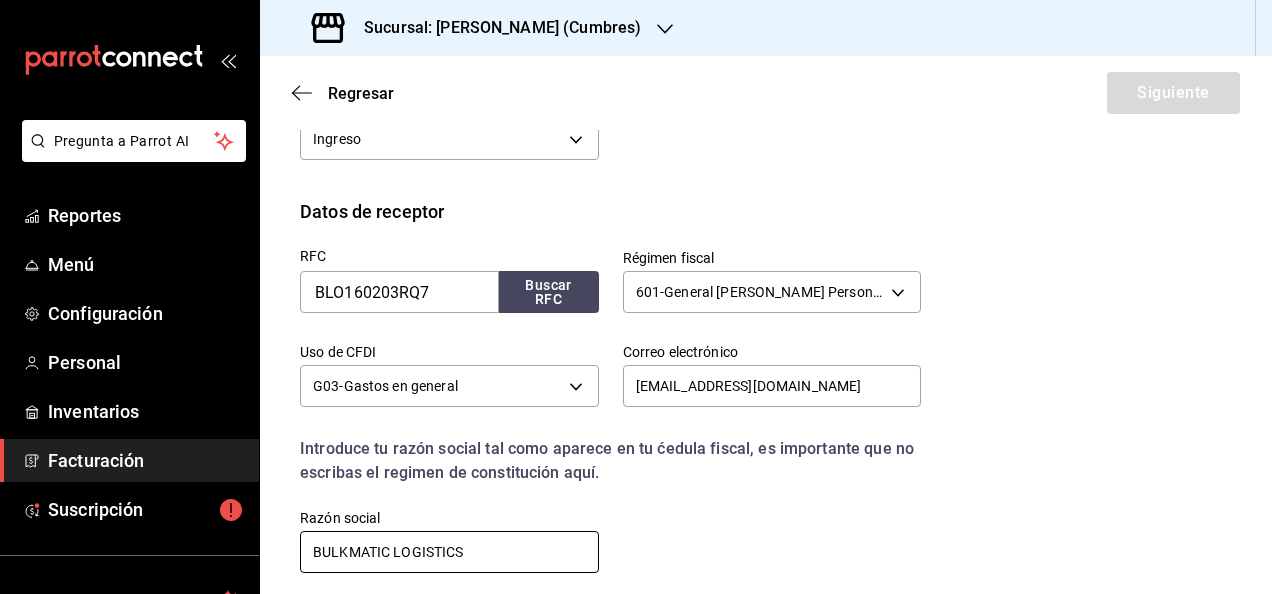 type on "BULKMATIC LOGISTICS" 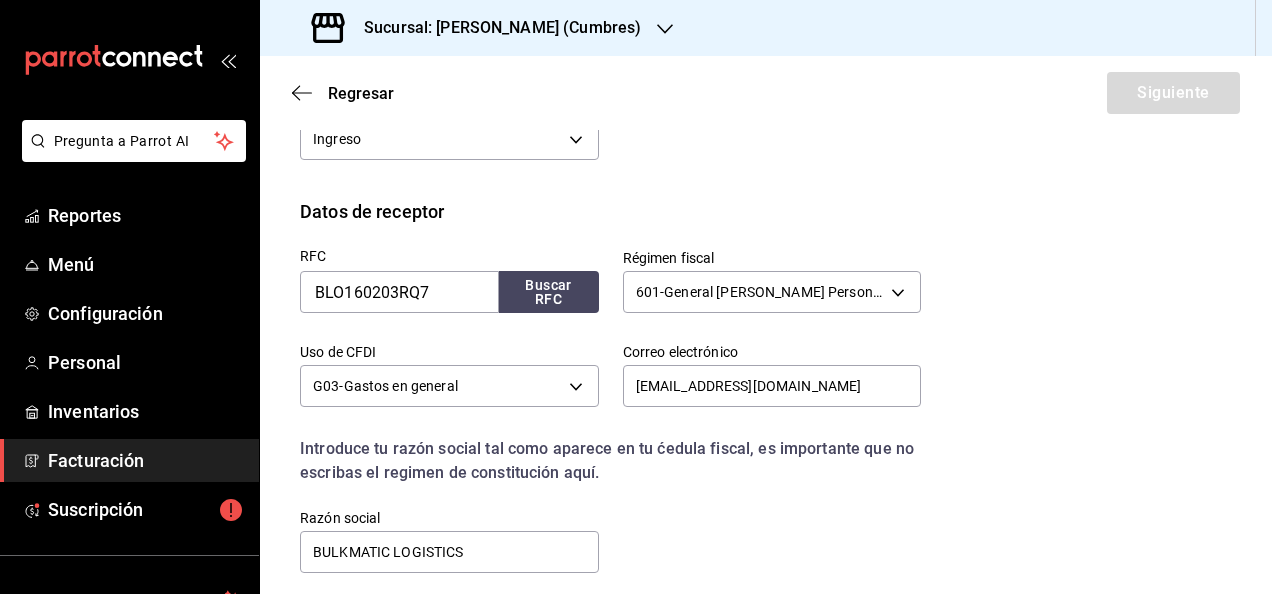 click on "Datos de receptor" at bounding box center (766, 211) 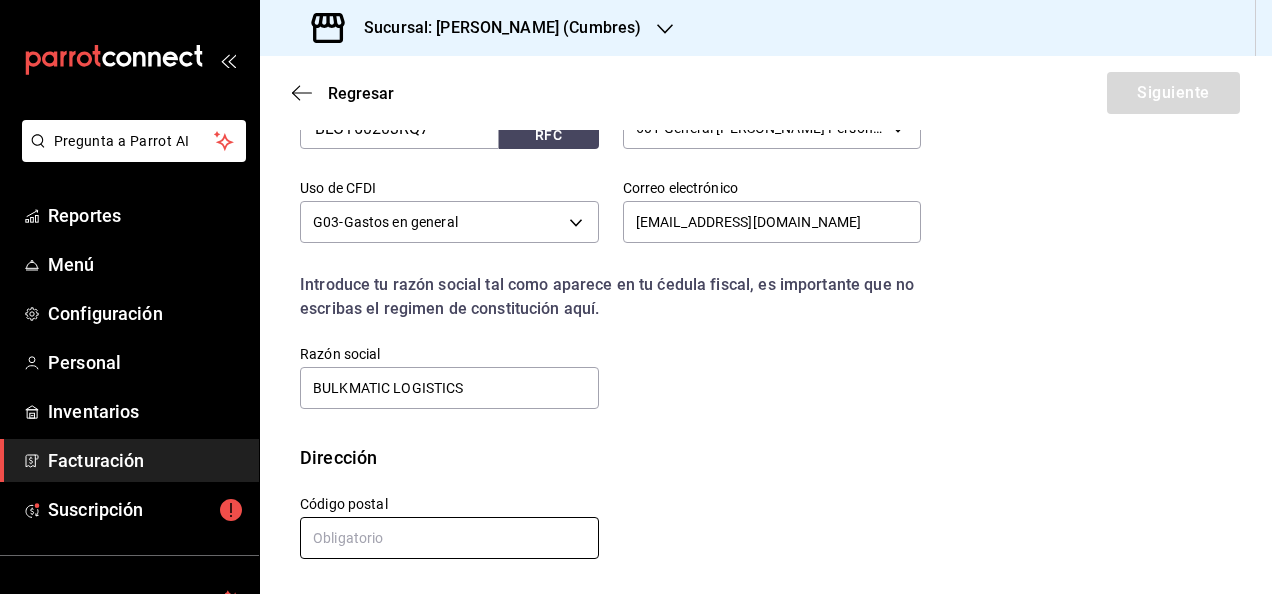 click at bounding box center (449, 538) 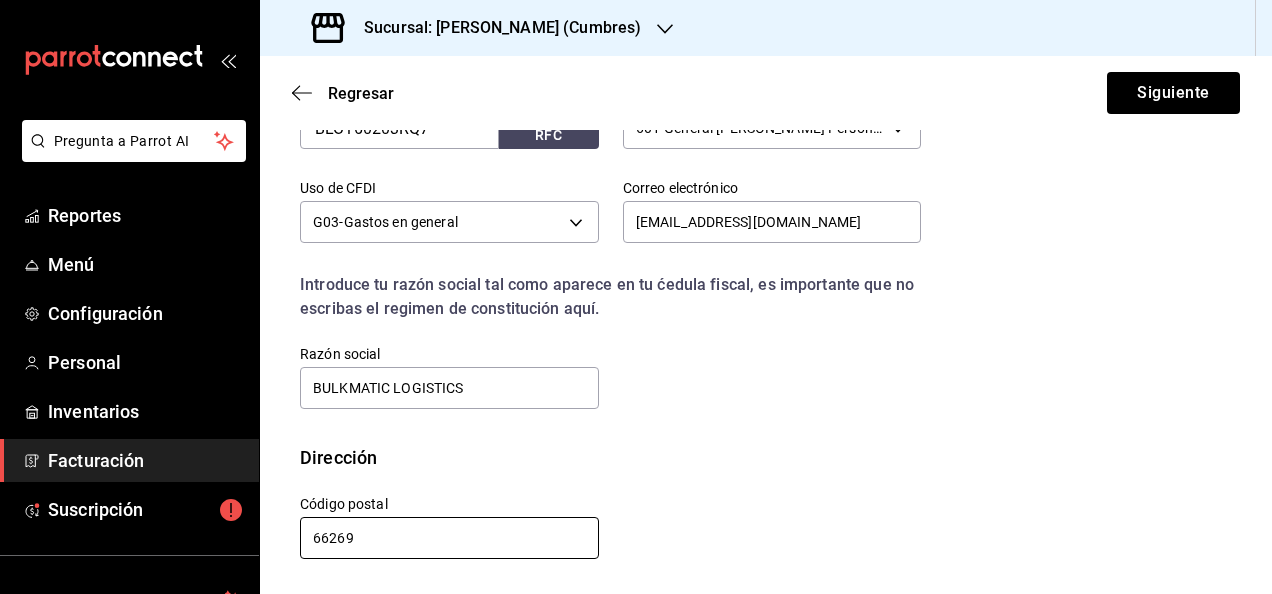 type on "66269" 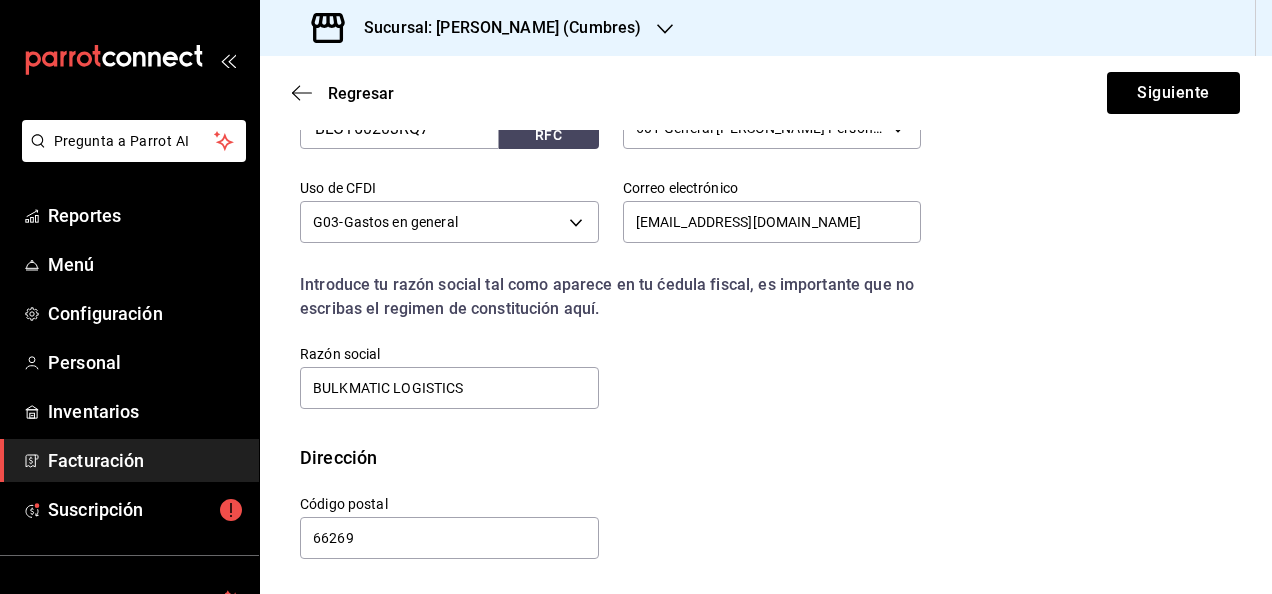 click on "RFC BLO160203RQ7 Buscar RFC Régimen fiscal 601  -  General de Ley Personas Morales 601 Uso de CFDI G03  -  Gastos en general G03 Correo electrónico administracion@donmacizo.com Introduce tu razón social tal como aparece en tu ćedula fiscal, es importante que no escribas el regimen de constitución aquí. company Razón social BULKMATIC LOGISTICS" at bounding box center (766, 252) 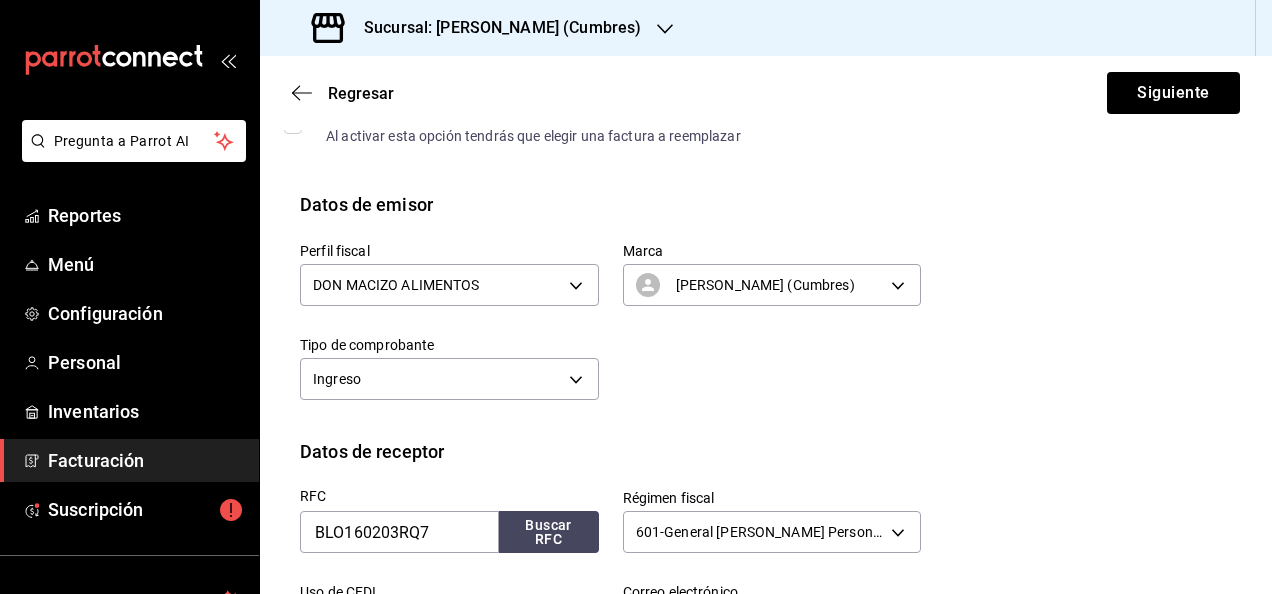 scroll, scrollTop: 0, scrollLeft: 0, axis: both 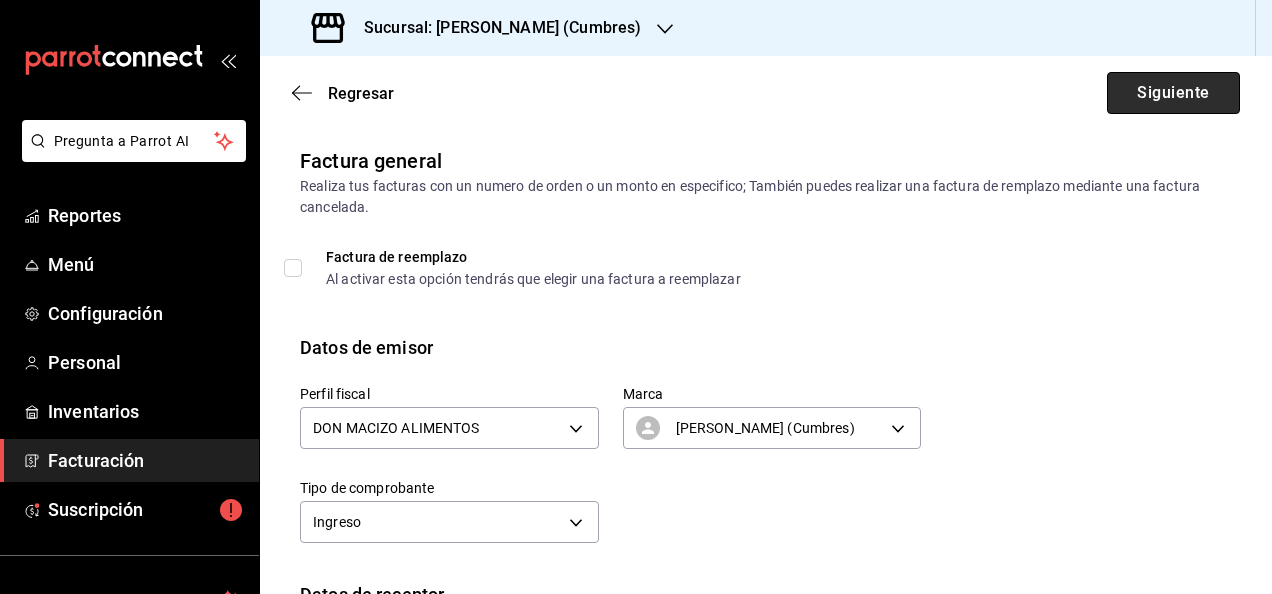 click on "Siguiente" at bounding box center [1173, 93] 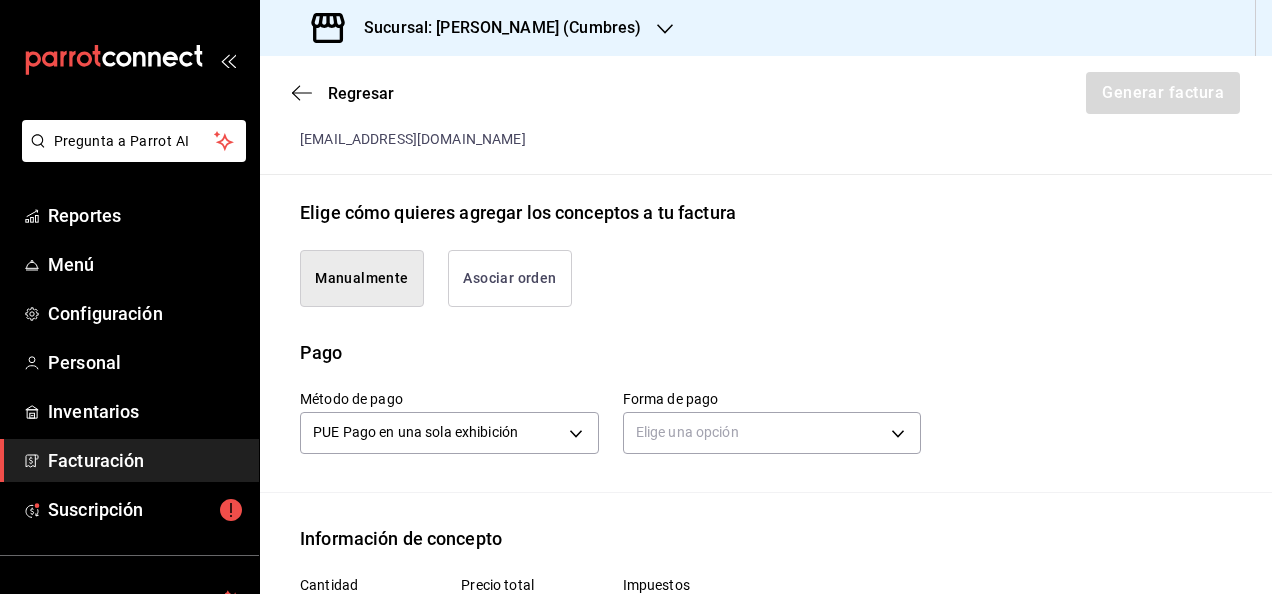 scroll, scrollTop: 479, scrollLeft: 0, axis: vertical 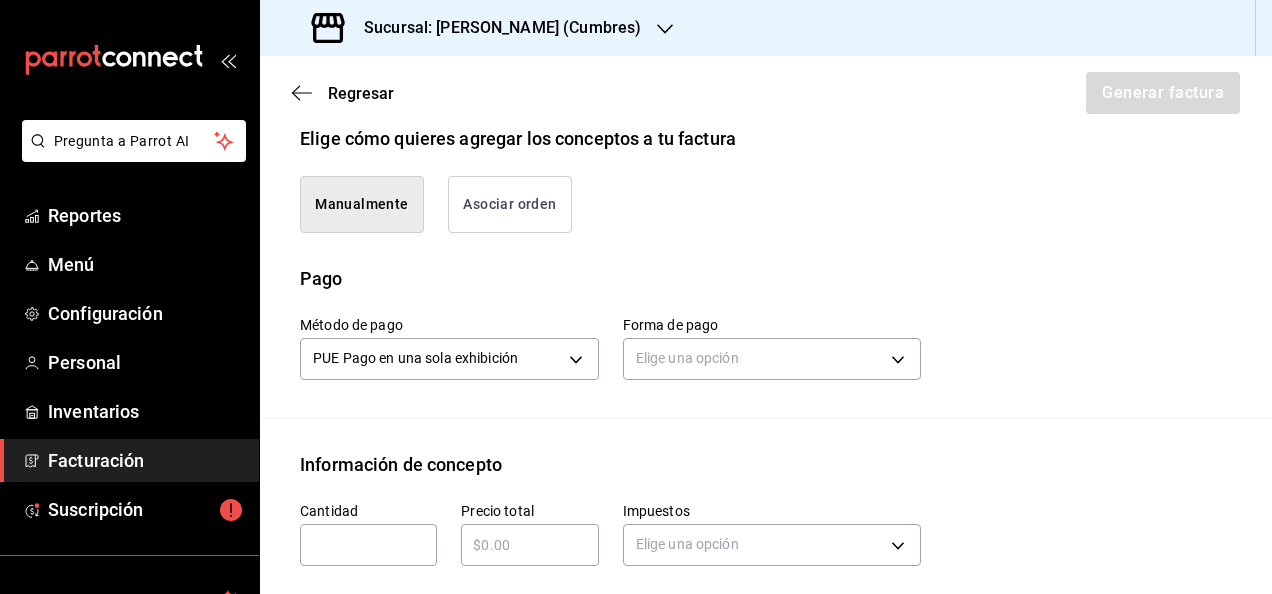 click on "Pregunta a Parrot AI Reportes   Menú   Configuración   Personal   Inventarios   Facturación   Suscripción   Ayuda Recomienda Parrot   Edith Vega   Sugerir nueva función   Sucursal: Don Macizo (Cumbres) Regresar Generar factura Emisor Perfil fiscal DON MACIZO ALIMENTOS Tipo de comprobante Ingreso Receptor Nombre / Razón social BULKMATIC LOGISTICS RFC Receptor BLO160203RQ7 Régimen fiscal General de Ley Personas Morales Uso de CFDI G03: Gastos en general Correo electrónico administracion@donmacizo.com Elige cómo quieres agregar los conceptos a tu factura Manualmente Asociar orden Pago Método de pago PUE   Pago en una sola exhibición PUE Forma de pago Elige una opción Información de concepto Cantidad ​ Precio total ​ Impuestos Elige una opción Clave de Producto de Servicio 90101500 - Establecimientos para comer y beber ​ Unidad E48 - Unidad de Servicio ​ Descripción Agregar IVA Total $0.00 IEPS Total $0.00 Subtotal $0.00 Total $0.00 Orden Cantidad Clave Unidad Monto Impuesto Subtotal Total" at bounding box center [636, 297] 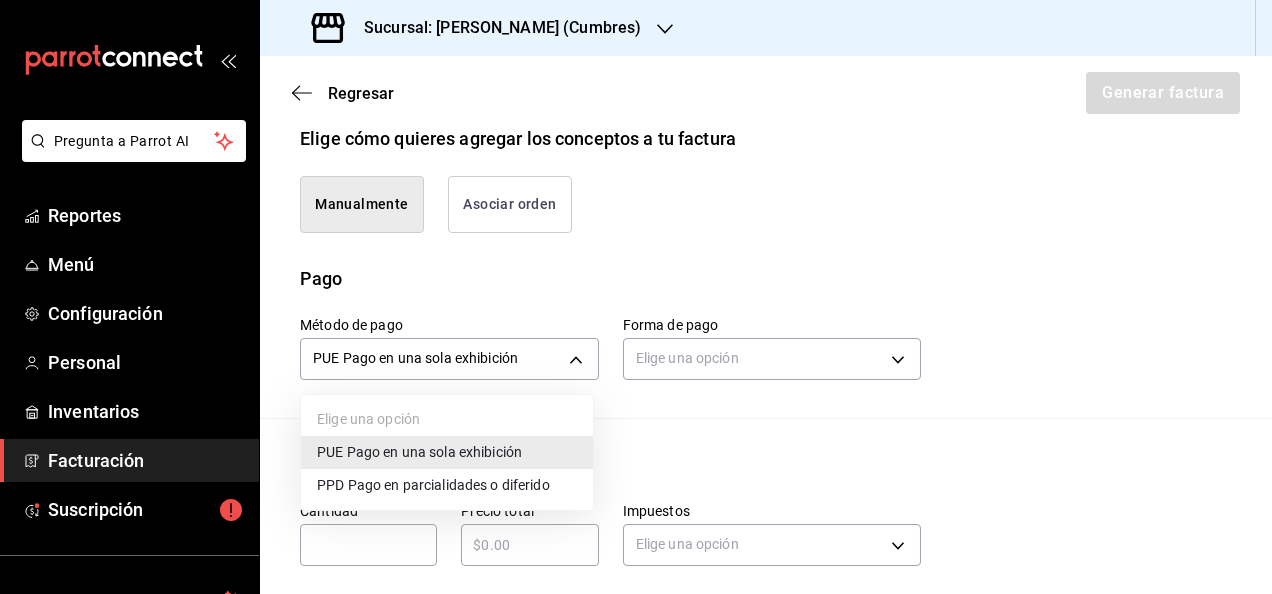 click on "PUE   Pago en una sola exhibición" at bounding box center [419, 452] 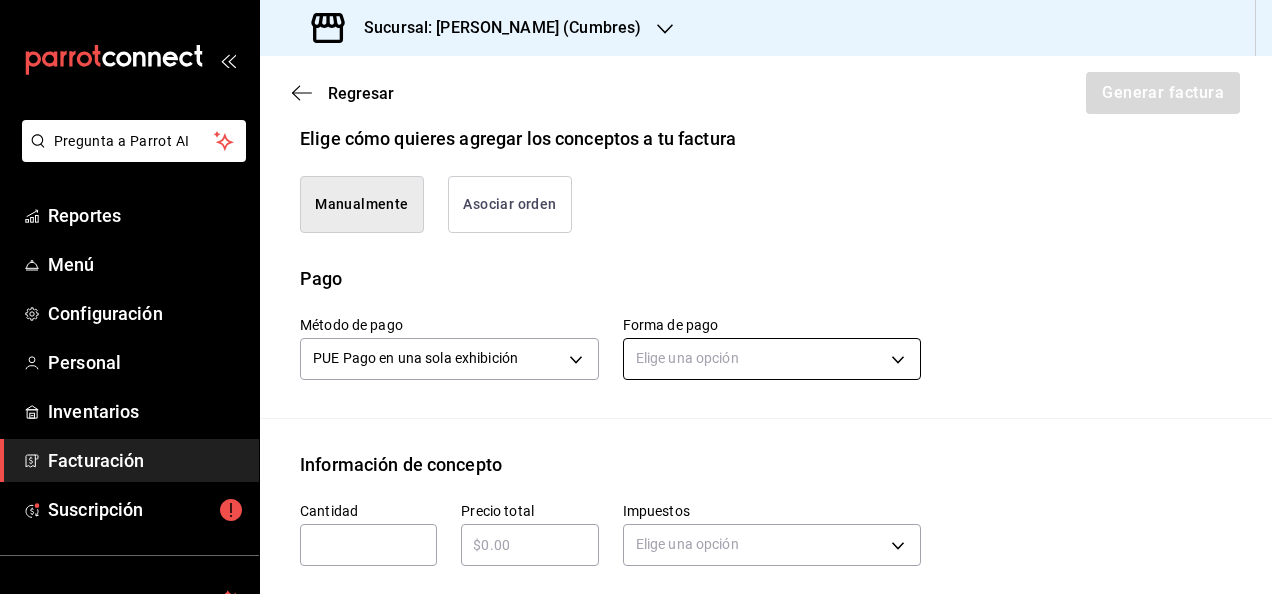 click on "Pregunta a Parrot AI Reportes   Menú   Configuración   Personal   Inventarios   Facturación   Suscripción   Ayuda Recomienda Parrot   Edith Vega   Sugerir nueva función   Sucursal: Don Macizo (Cumbres) Regresar Generar factura Emisor Perfil fiscal DON MACIZO ALIMENTOS Tipo de comprobante Ingreso Receptor Nombre / Razón social BULKMATIC LOGISTICS RFC Receptor BLO160203RQ7 Régimen fiscal General de Ley Personas Morales Uso de CFDI G03: Gastos en general Correo electrónico administracion@donmacizo.com Elige cómo quieres agregar los conceptos a tu factura Manualmente Asociar orden Pago Método de pago PUE   Pago en una sola exhibición PUE Forma de pago Elige una opción Información de concepto Cantidad ​ Precio total ​ Impuestos Elige una opción Clave de Producto de Servicio 90101500 - Establecimientos para comer y beber ​ Unidad E48 - Unidad de Servicio ​ Descripción Agregar IVA Total $0.00 IEPS Total $0.00 Subtotal $0.00 Total $0.00 Orden Cantidad Clave Unidad Monto Impuesto Subtotal Total" at bounding box center [636, 297] 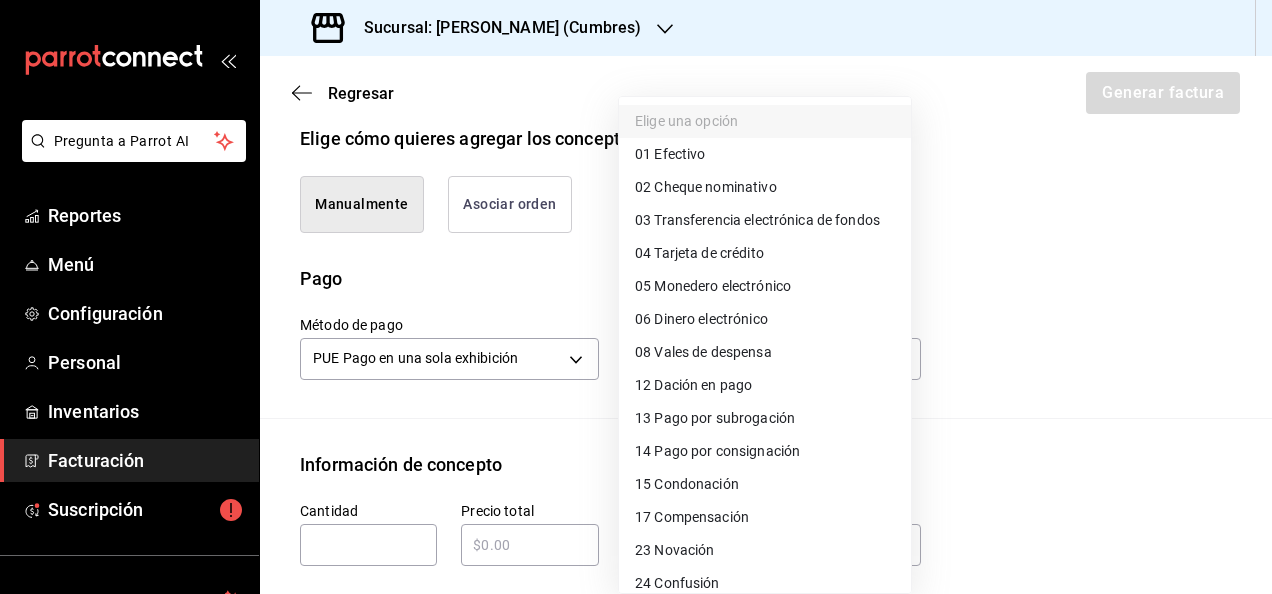click at bounding box center (636, 297) 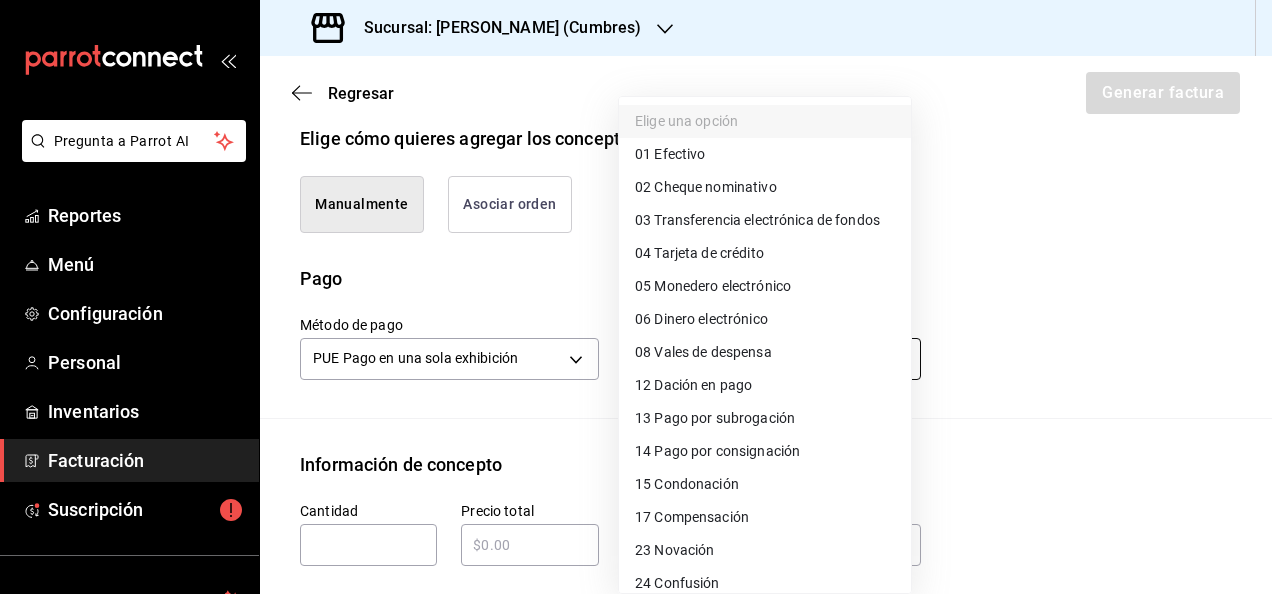 click on "Pregunta a Parrot AI Reportes   Menú   Configuración   Personal   Inventarios   Facturación   Suscripción   Ayuda Recomienda Parrot   Edith Vega   Sugerir nueva función   Sucursal: Don Macizo (Cumbres) Regresar Generar factura Emisor Perfil fiscal DON MACIZO ALIMENTOS Tipo de comprobante Ingreso Receptor Nombre / Razón social BULKMATIC LOGISTICS RFC Receptor BLO160203RQ7 Régimen fiscal General de Ley Personas Morales Uso de CFDI G03: Gastos en general Correo electrónico administracion@donmacizo.com Elige cómo quieres agregar los conceptos a tu factura Manualmente Asociar orden Pago Método de pago PUE   Pago en una sola exhibición PUE Forma de pago Elige una opción Información de concepto Cantidad ​ Precio total ​ Impuestos Elige una opción Clave de Producto de Servicio 90101500 - Establecimientos para comer y beber ​ Unidad E48 - Unidad de Servicio ​ Descripción Agregar IVA Total $0.00 IEPS Total $0.00 Subtotal $0.00 Total $0.00 Orden Cantidad Clave Unidad Monto Impuesto Subtotal Total" at bounding box center (636, 297) 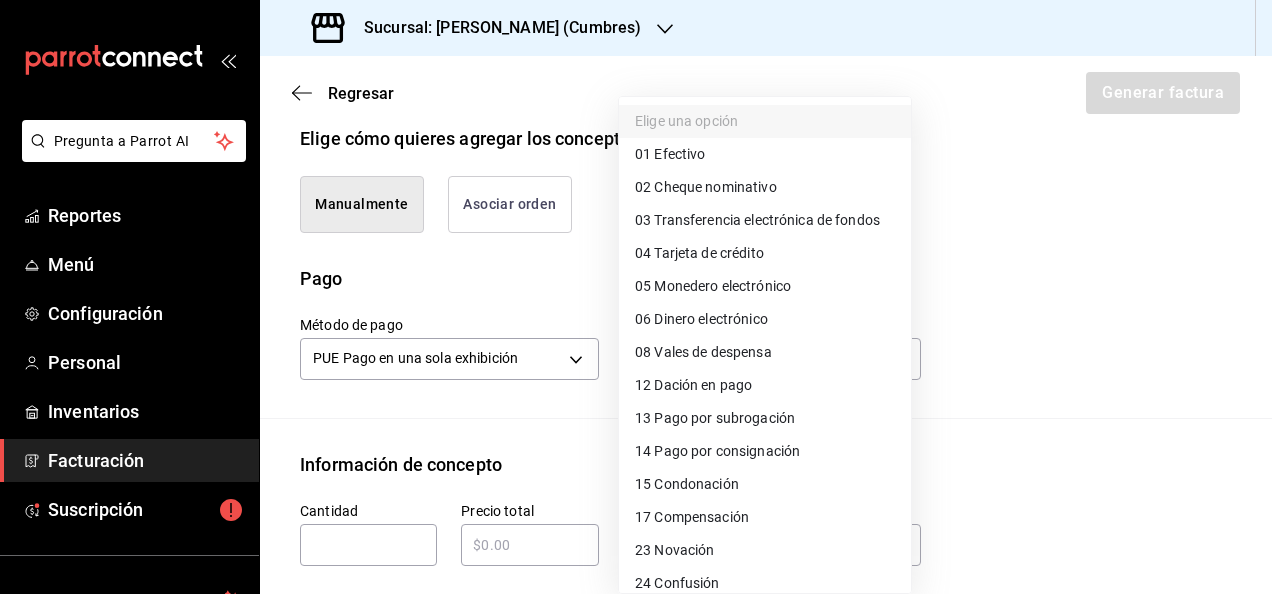 click on "04   Tarjeta de crédito" at bounding box center [699, 253] 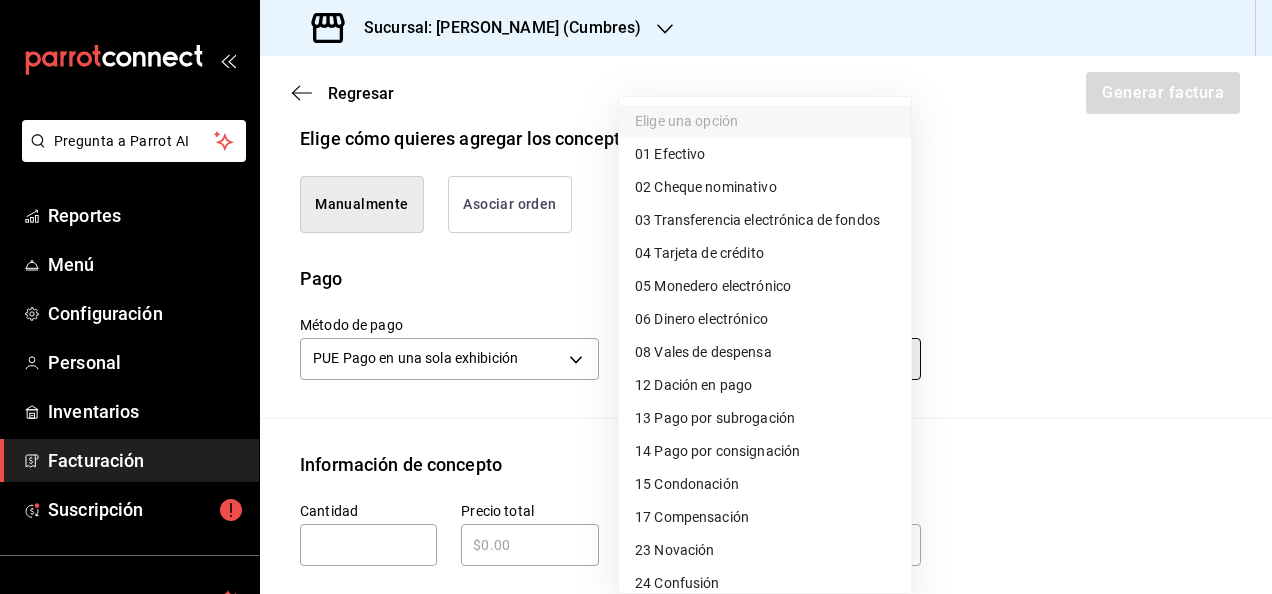 type on "04" 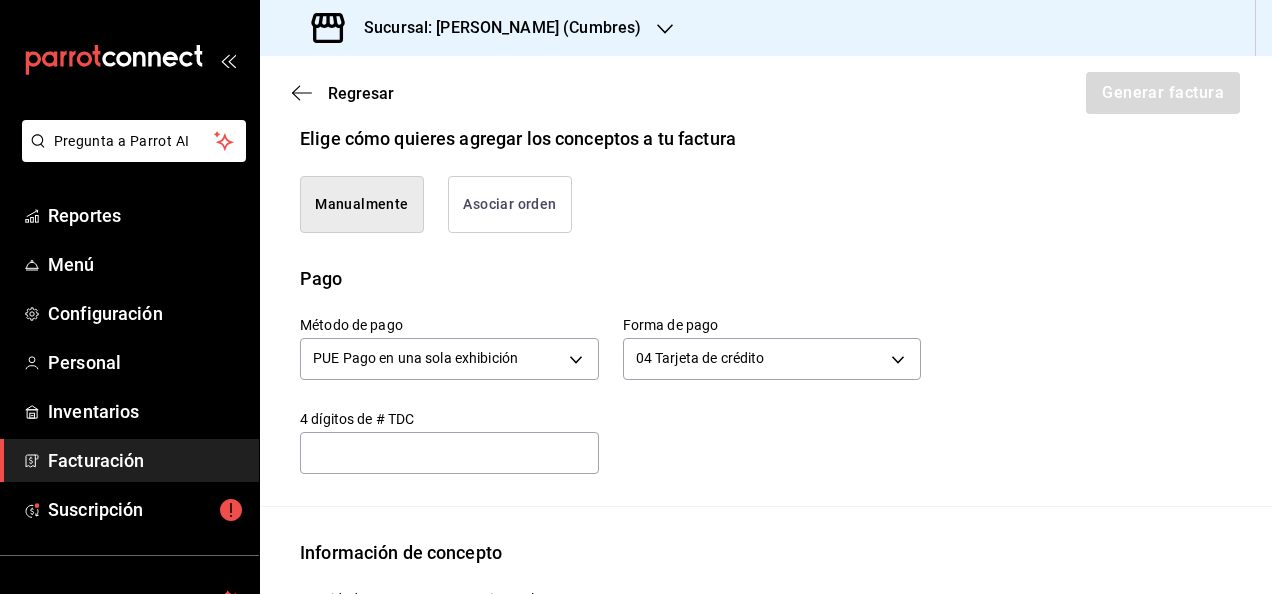 click on "Método de pago PUE   Pago en una sola exhibición PUE Forma de pago 04   Tarjeta de crédito 04 4 dígitos de # TDC ​" at bounding box center [598, 383] 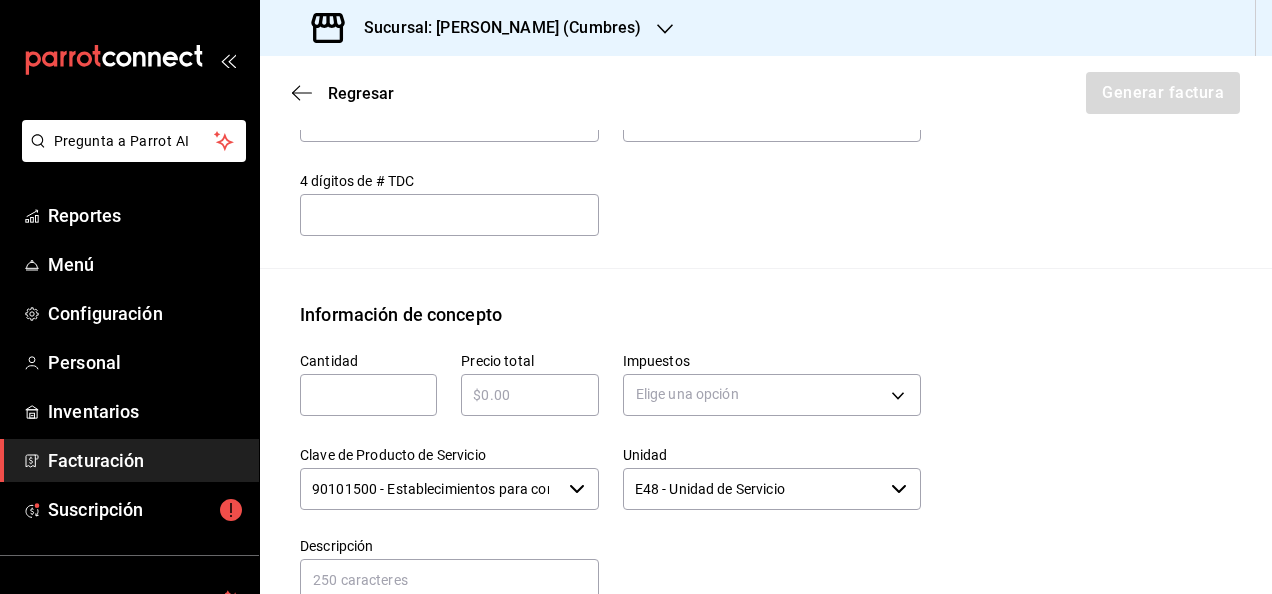 scroll, scrollTop: 726, scrollLeft: 0, axis: vertical 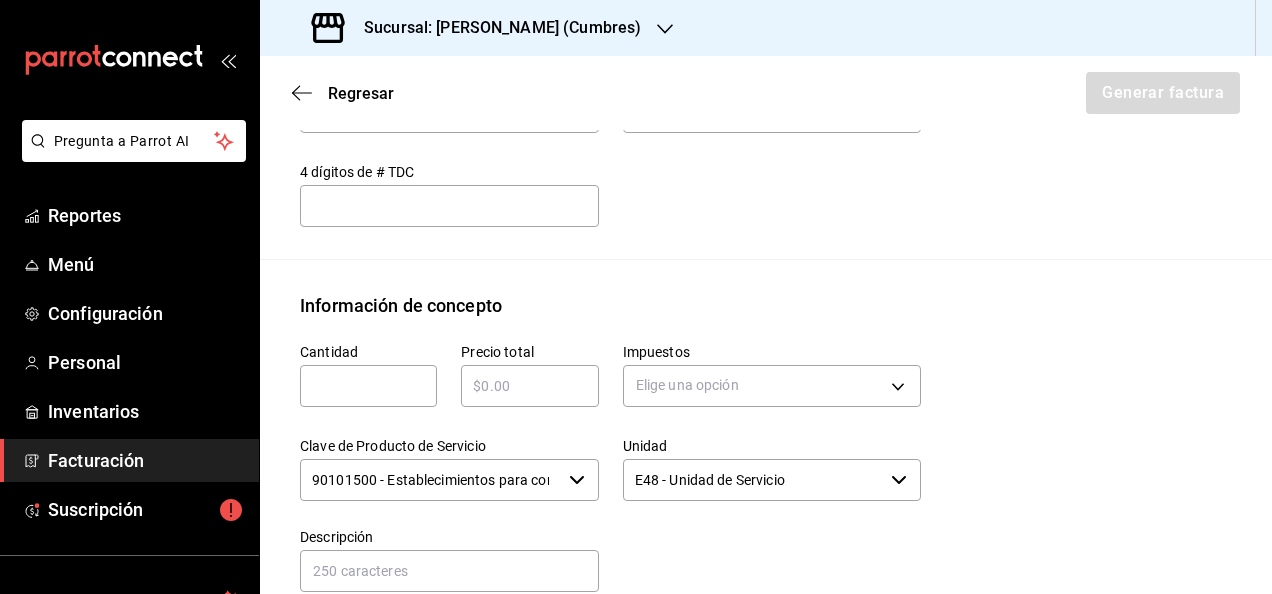 click on "​" at bounding box center [368, 386] 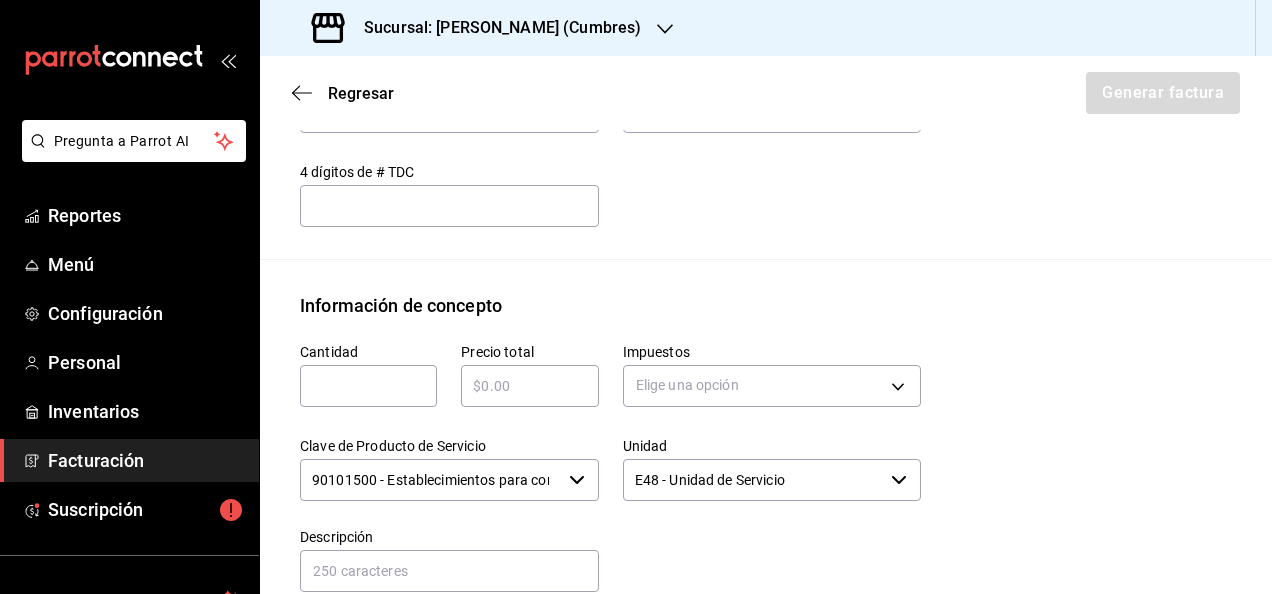 click on "Método de pago PUE   Pago en una sola exhibición PUE Forma de pago 04   Tarjeta de crédito 04 4 dígitos de # TDC ​" at bounding box center [598, 136] 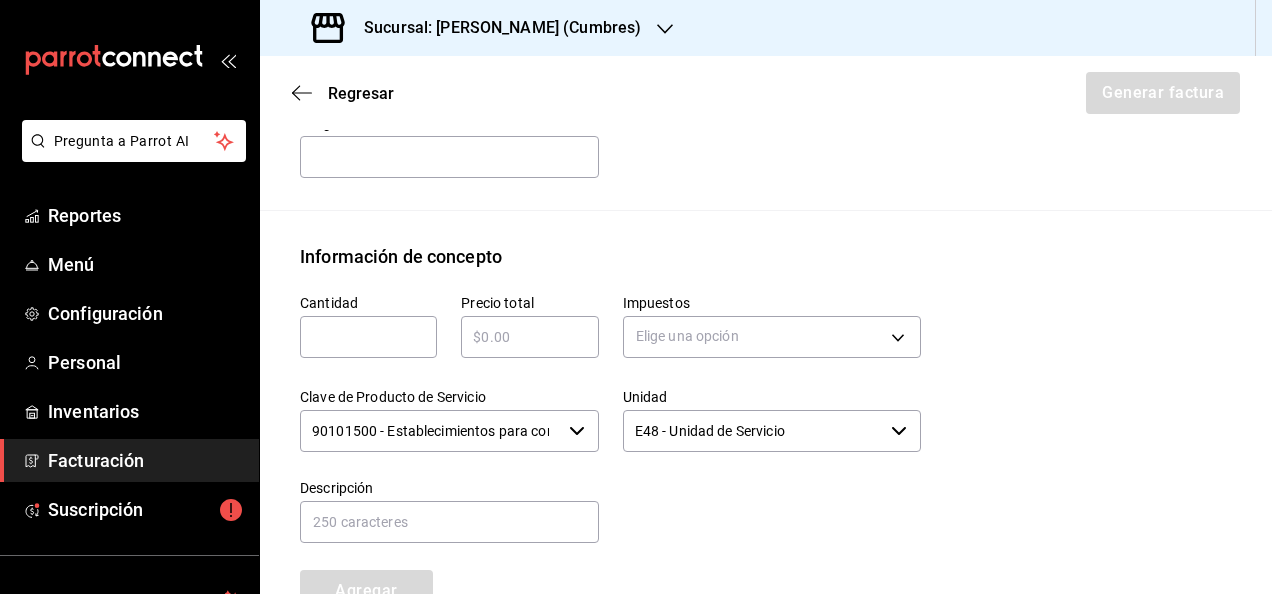 scroll, scrollTop: 780, scrollLeft: 0, axis: vertical 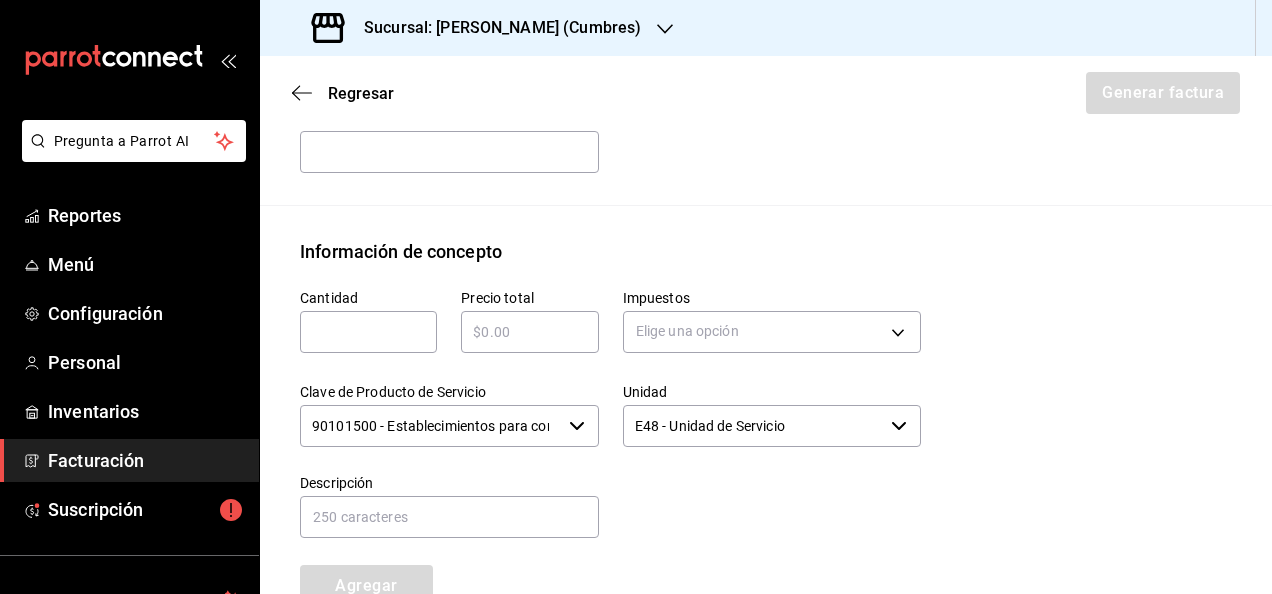 click at bounding box center [368, 332] 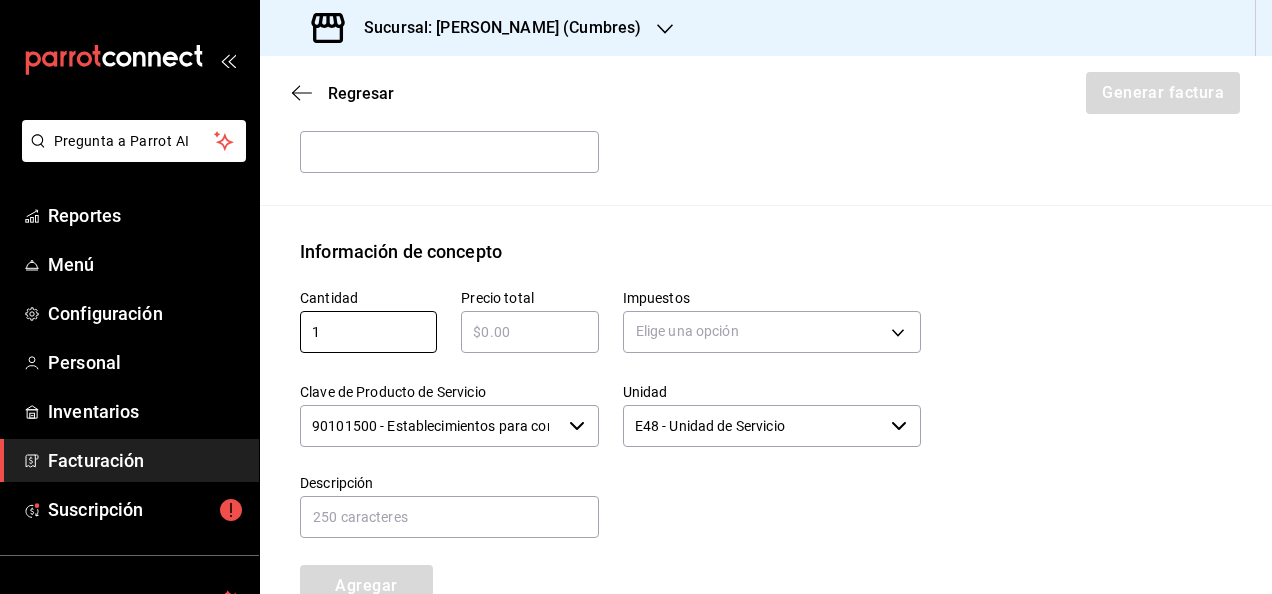 type on "1" 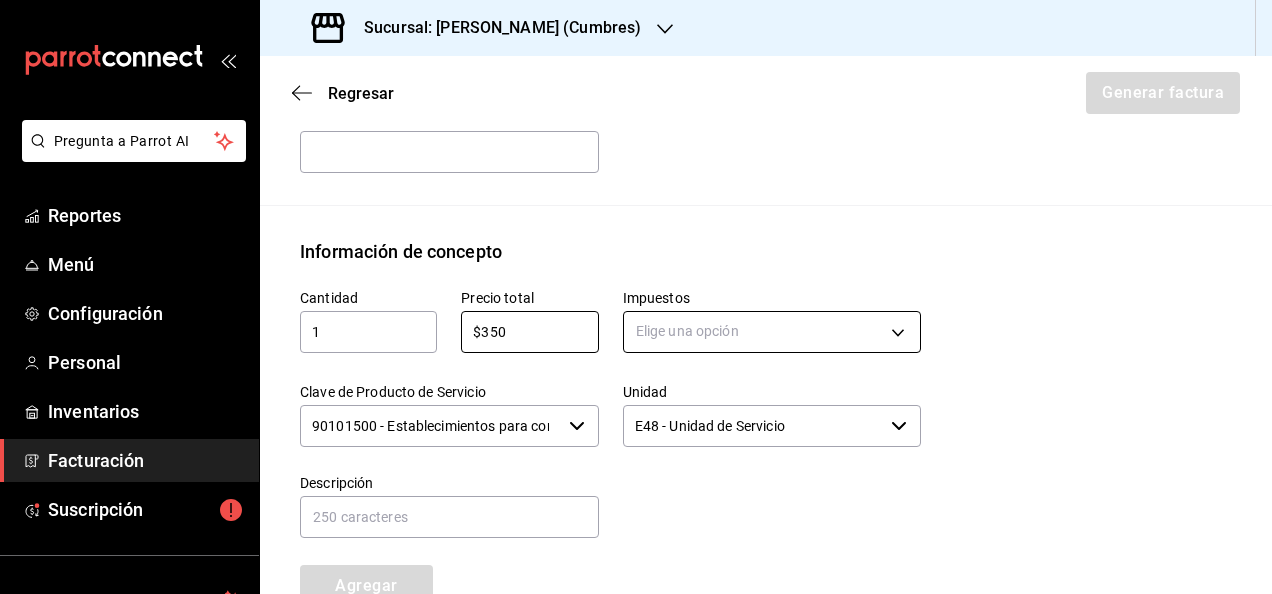type on "$350" 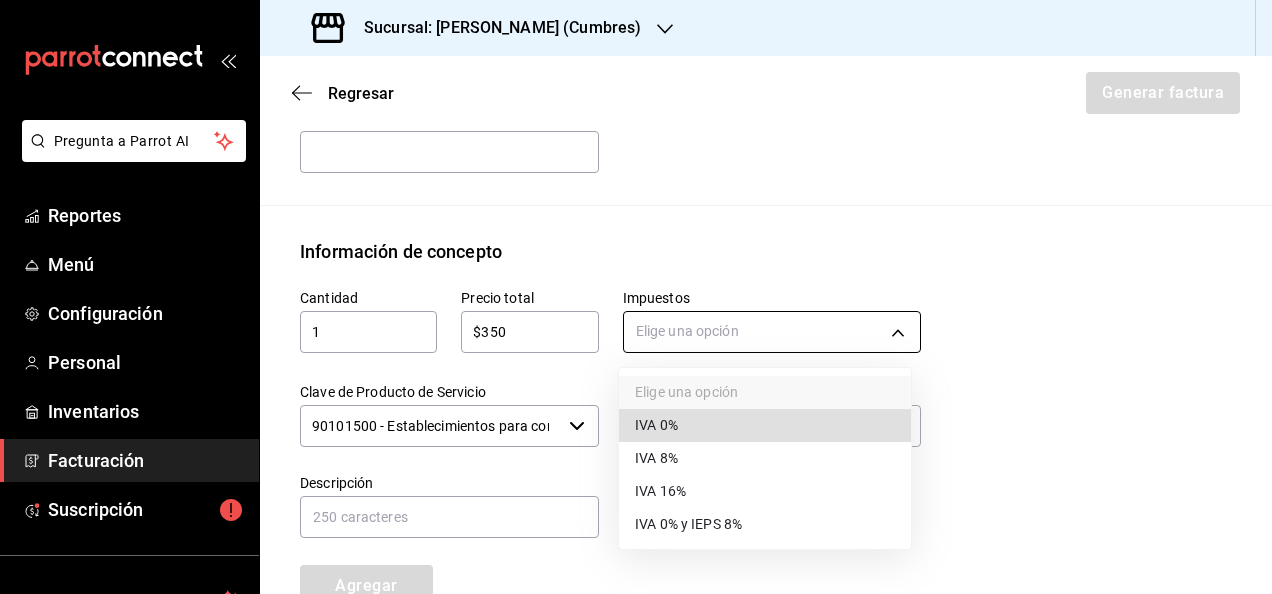 click on "Pregunta a Parrot AI Reportes   Menú   Configuración   Personal   Inventarios   Facturación   Suscripción   Ayuda Recomienda Parrot   Edith Vega   Sugerir nueva función   Sucursal: Don Macizo (Cumbres) Regresar Generar factura Emisor Perfil fiscal DON MACIZO ALIMENTOS Tipo de comprobante Ingreso Receptor Nombre / Razón social BULKMATIC LOGISTICS RFC Receptor BLO160203RQ7 Régimen fiscal General de Ley Personas Morales Uso de CFDI G03: Gastos en general Correo electrónico administracion@donmacizo.com Elige cómo quieres agregar los conceptos a tu factura Manualmente Asociar orden Pago Método de pago PUE   Pago en una sola exhibición PUE Forma de pago 04   Tarjeta de crédito 04 4 dígitos de # TDC ​ Información de concepto Cantidad 1 ​ Precio total $350 ​ Impuestos Elige una opción Clave de Producto de Servicio 90101500 - Establecimientos para comer y beber ​ Unidad E48 - Unidad de Servicio ​ Descripción Agregar IVA Total $0.00 IEPS Total $0.00 Subtotal $0.00 Total $0.00 Orden Cantidad" at bounding box center [636, 297] 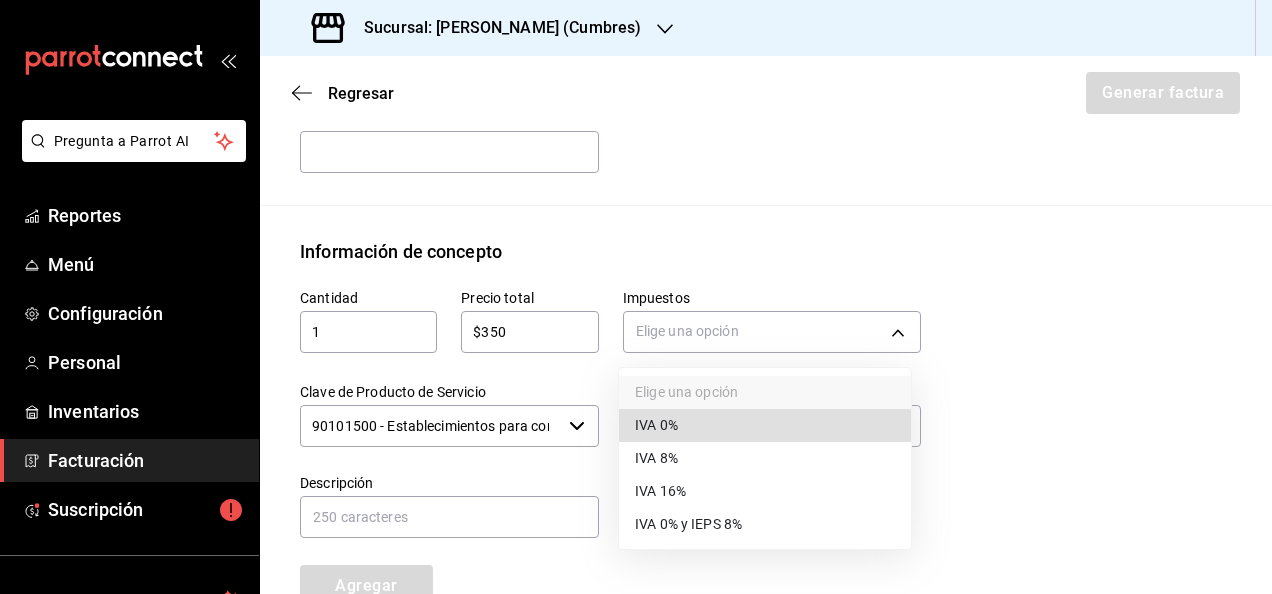 click on "IVA 0%" at bounding box center [656, 425] 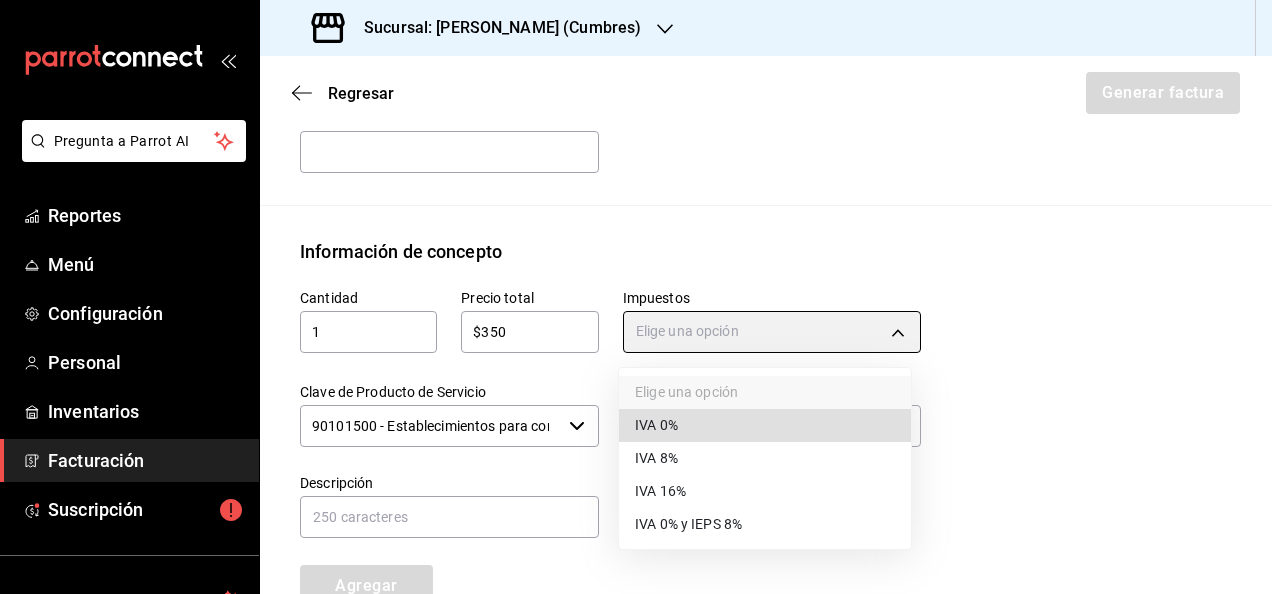 type on "IVA_0" 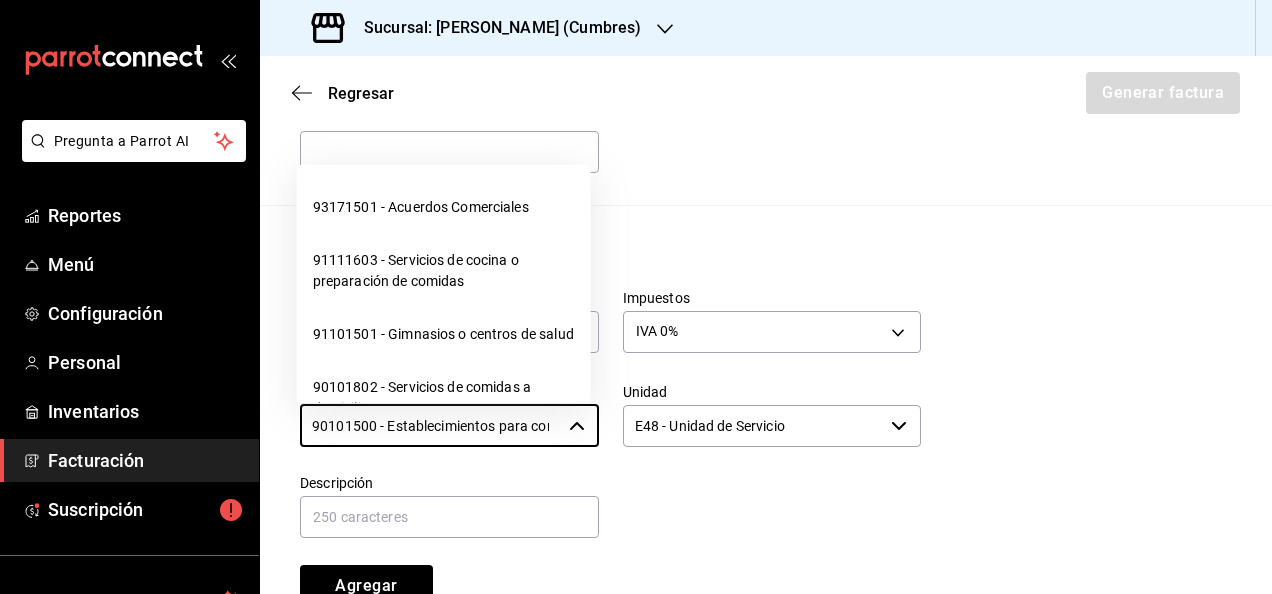 scroll, scrollTop: 0, scrollLeft: 78, axis: horizontal 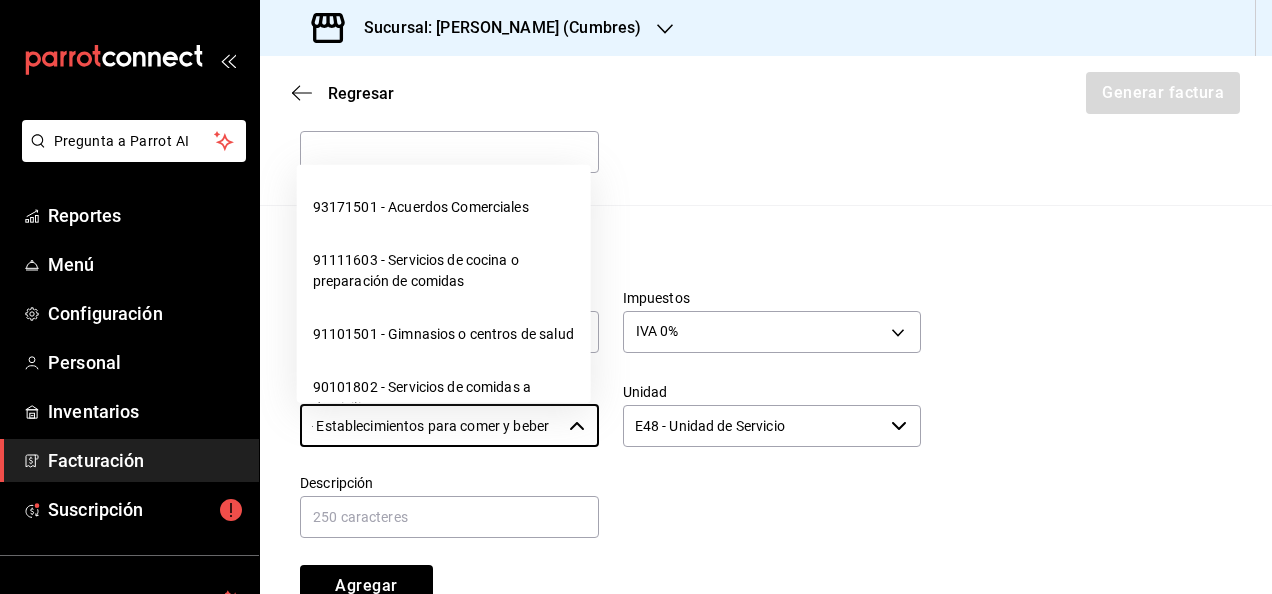 drag, startPoint x: 313, startPoint y: 416, endPoint x: 640, endPoint y: 449, distance: 328.66092 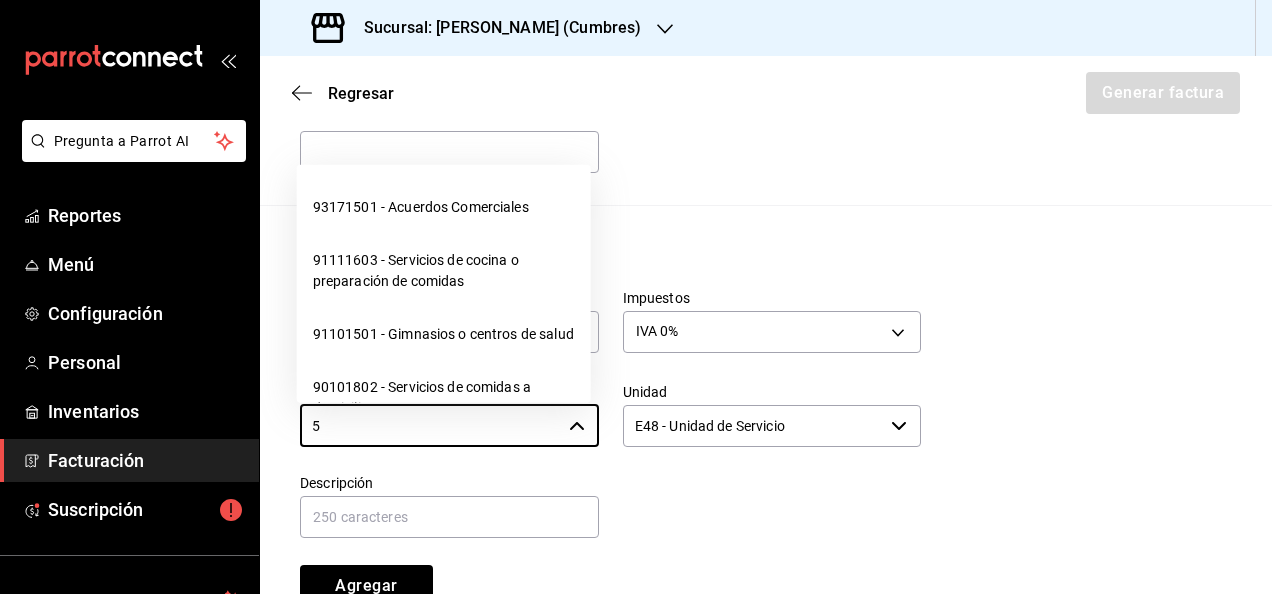scroll, scrollTop: 0, scrollLeft: 0, axis: both 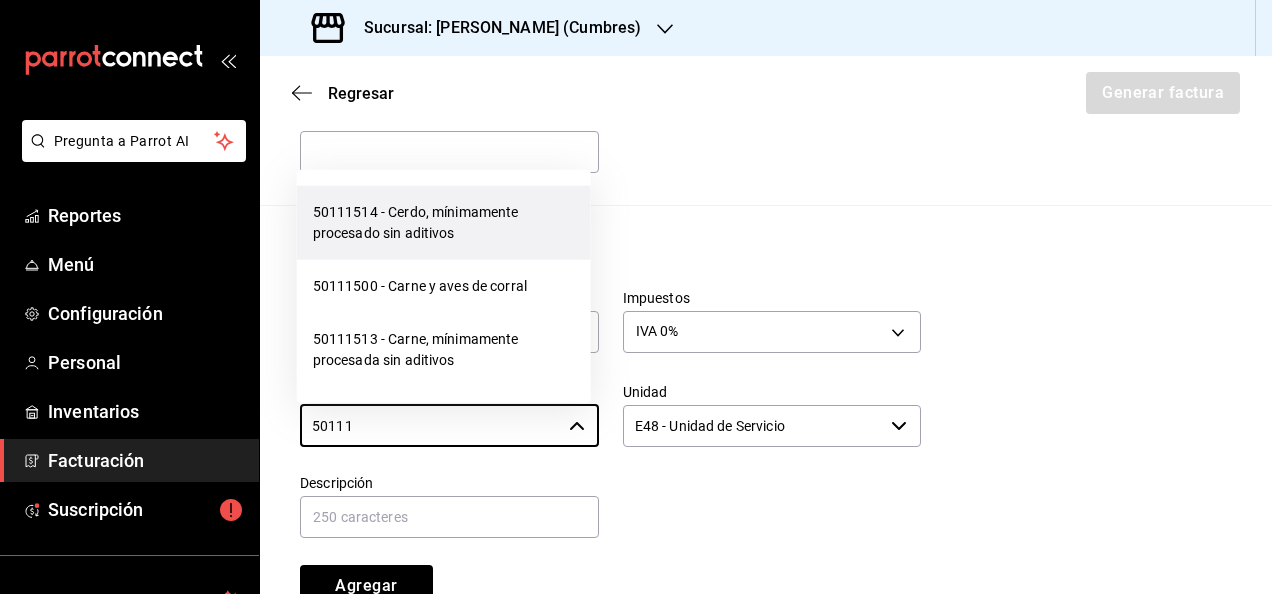 click on "50111514 - Cerdo, mínimamente procesado sin aditivos" at bounding box center (444, 223) 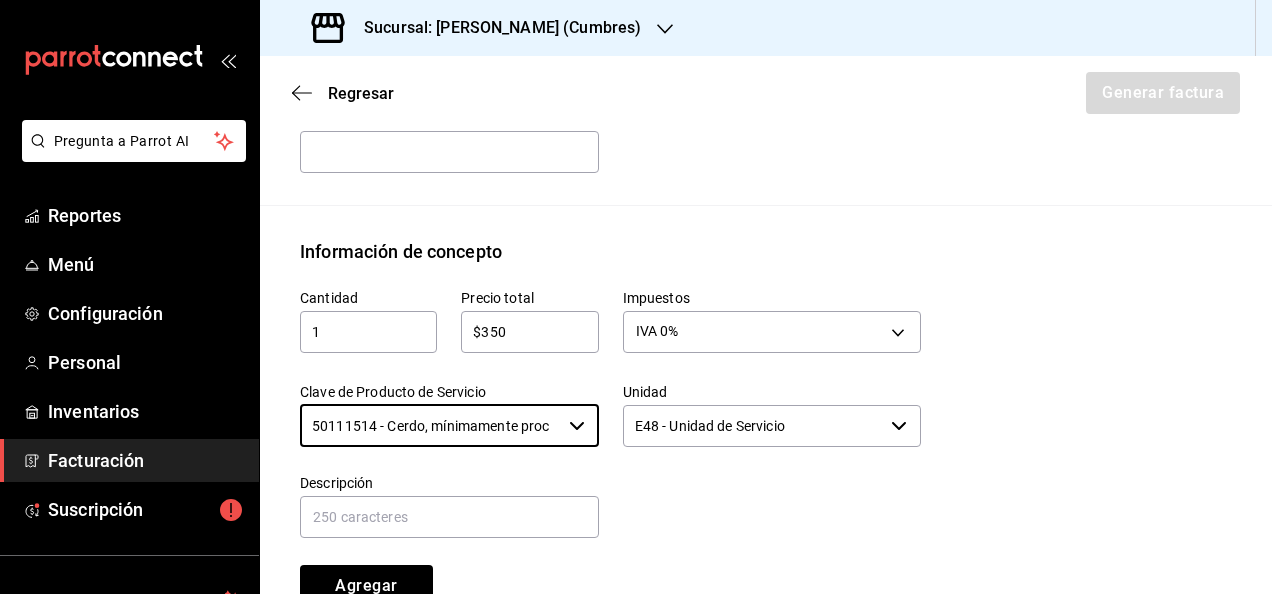 type on "50111514 - Cerdo, mínimamente procesado sin aditivos" 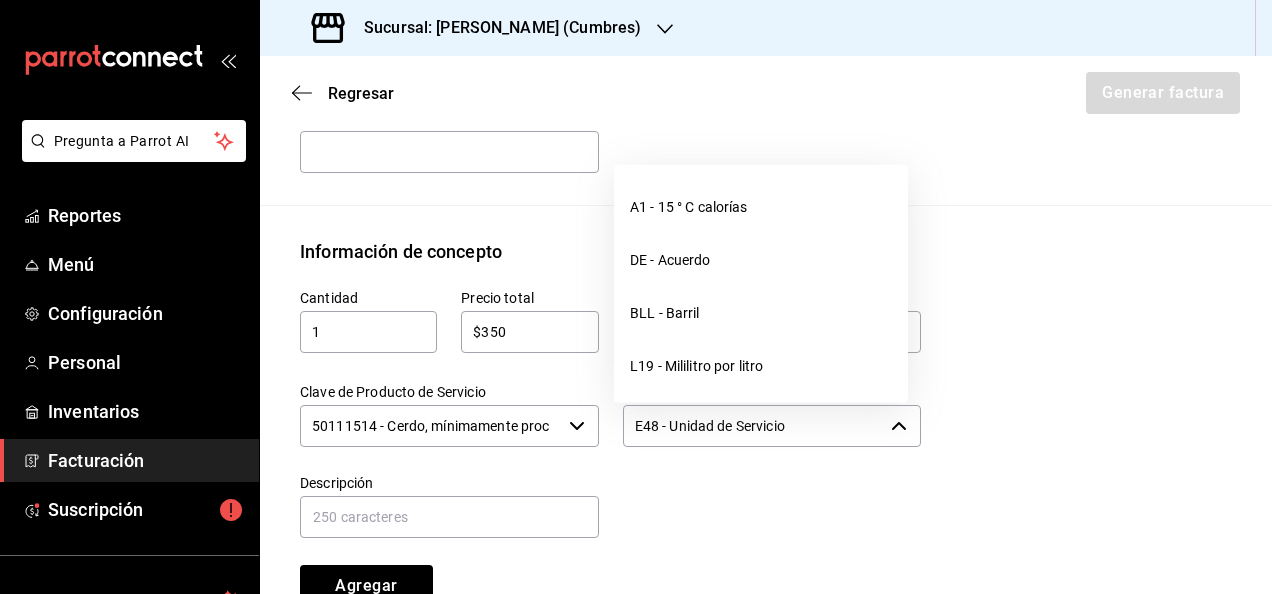 click on "E48 - Unidad de Servicio" at bounding box center [753, 426] 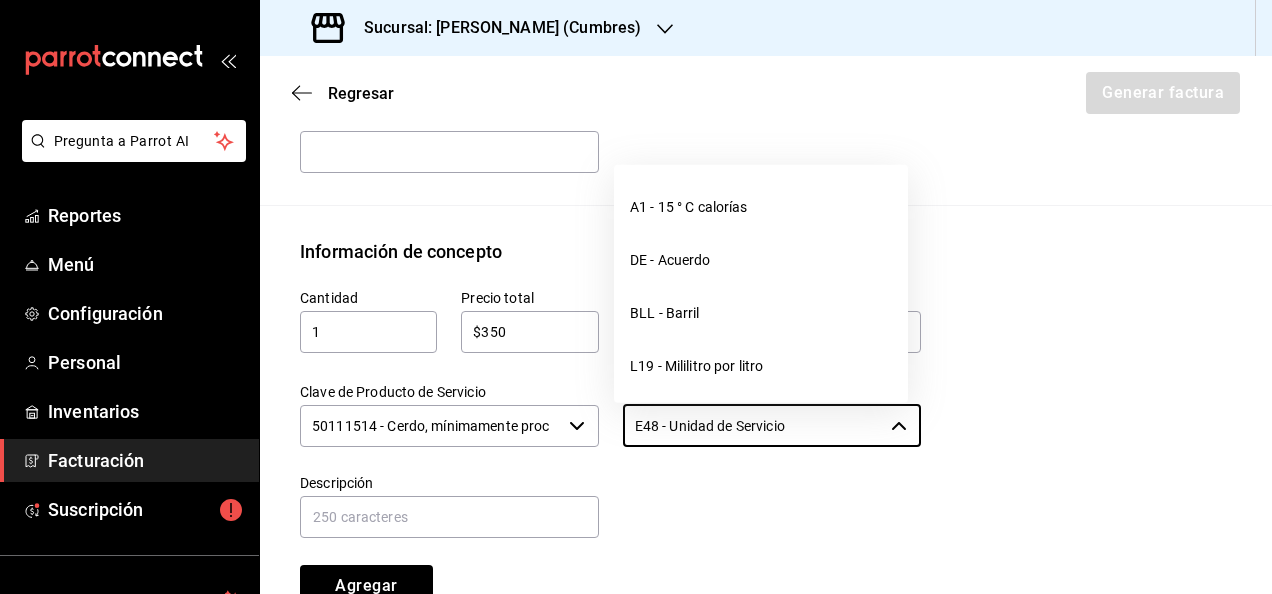 drag, startPoint x: 785, startPoint y: 427, endPoint x: 601, endPoint y: 402, distance: 185.6906 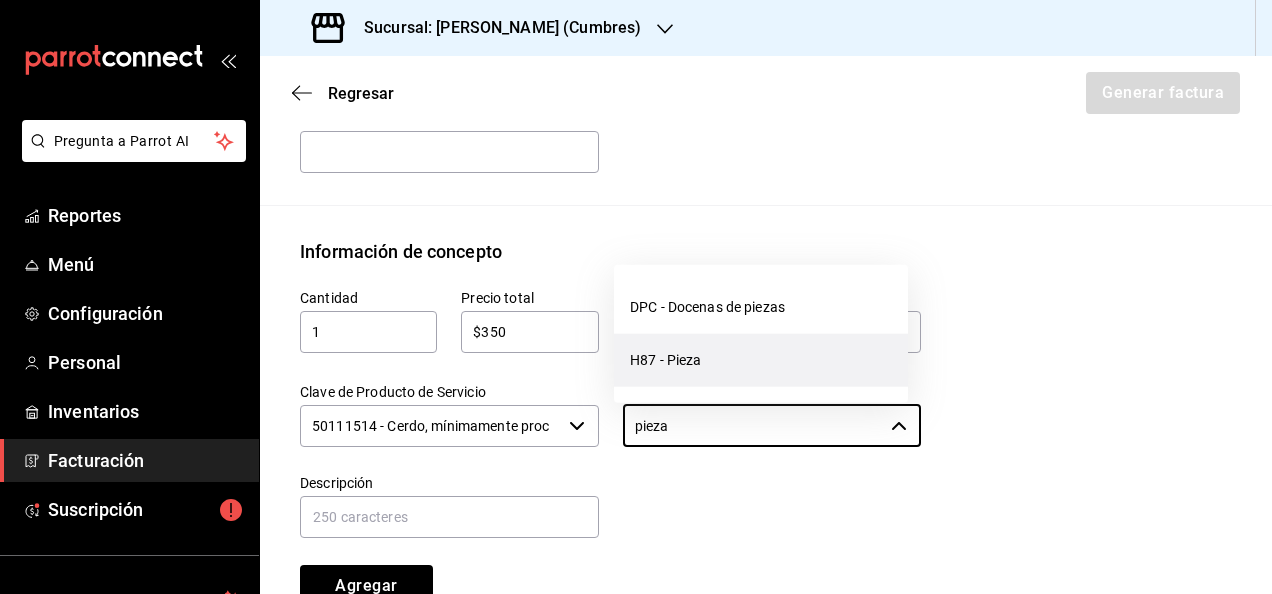 click on "H87 - Pieza" at bounding box center (761, 360) 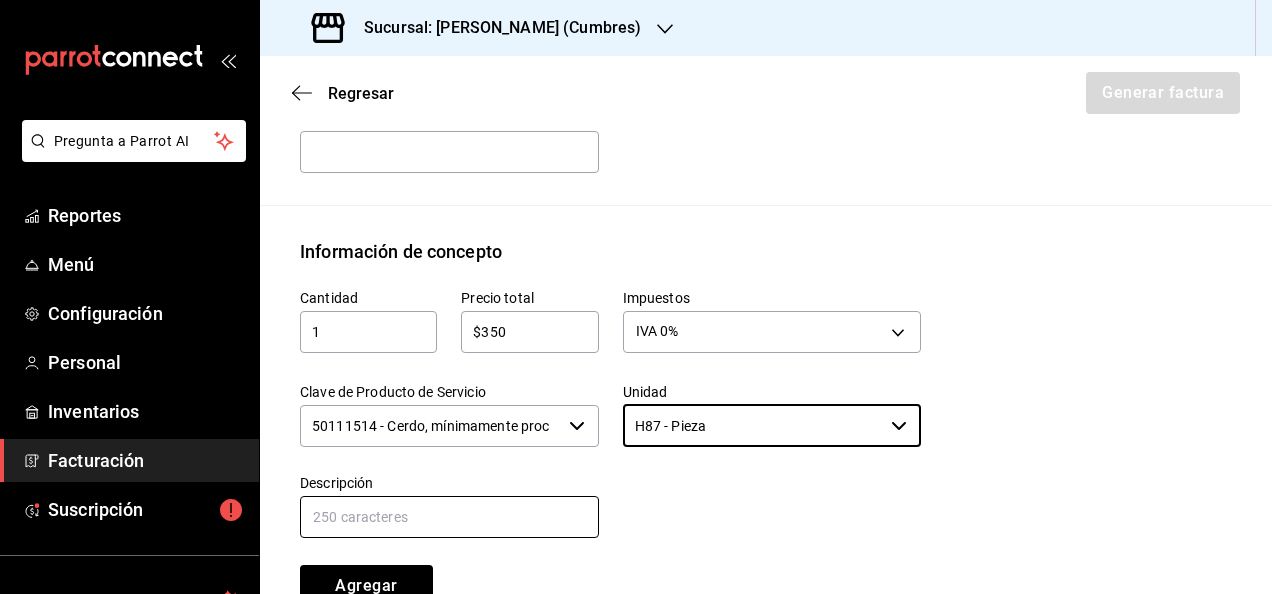 type on "H87 - Pieza" 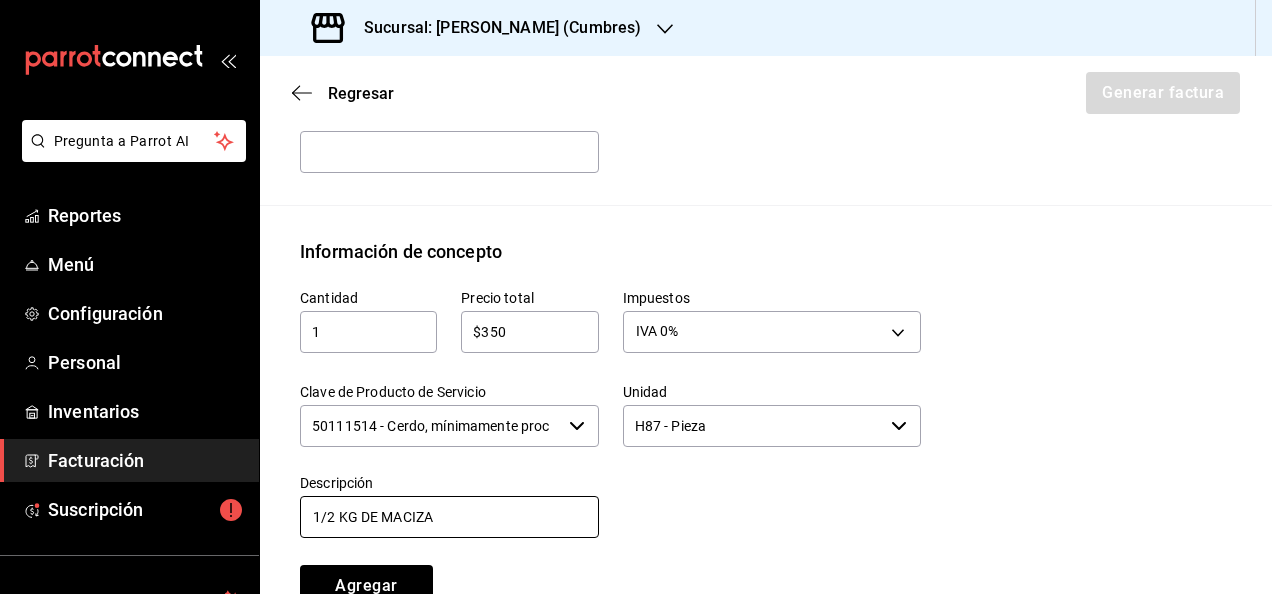 scroll, scrollTop: 888, scrollLeft: 0, axis: vertical 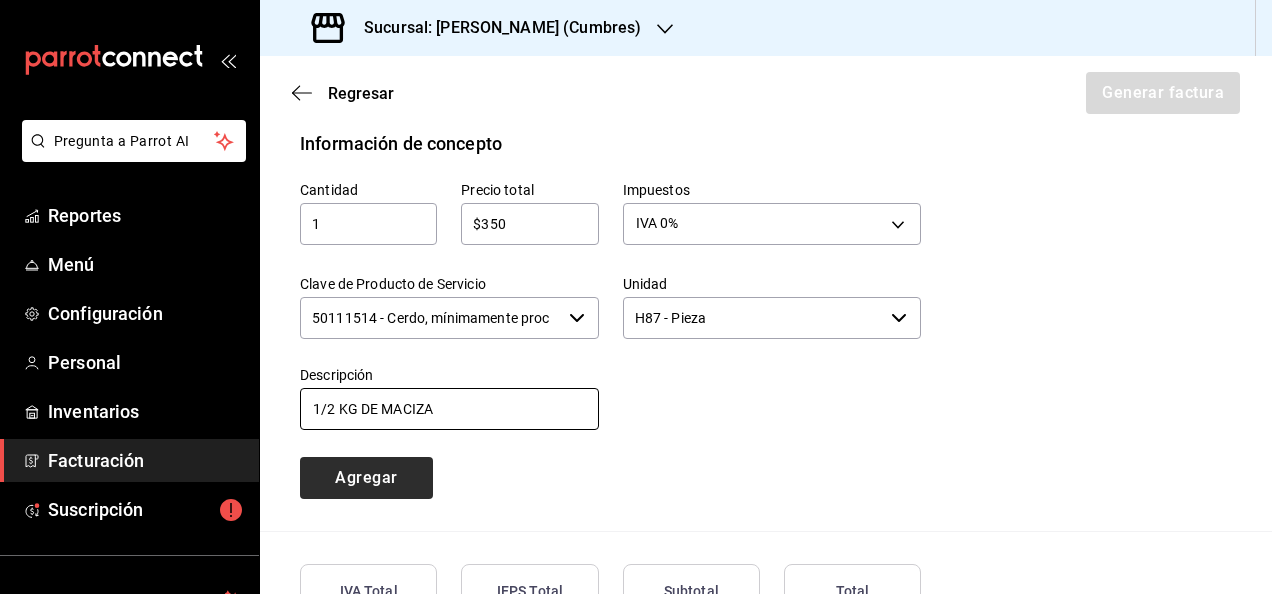 type on "1/2 KG DE MACIZA" 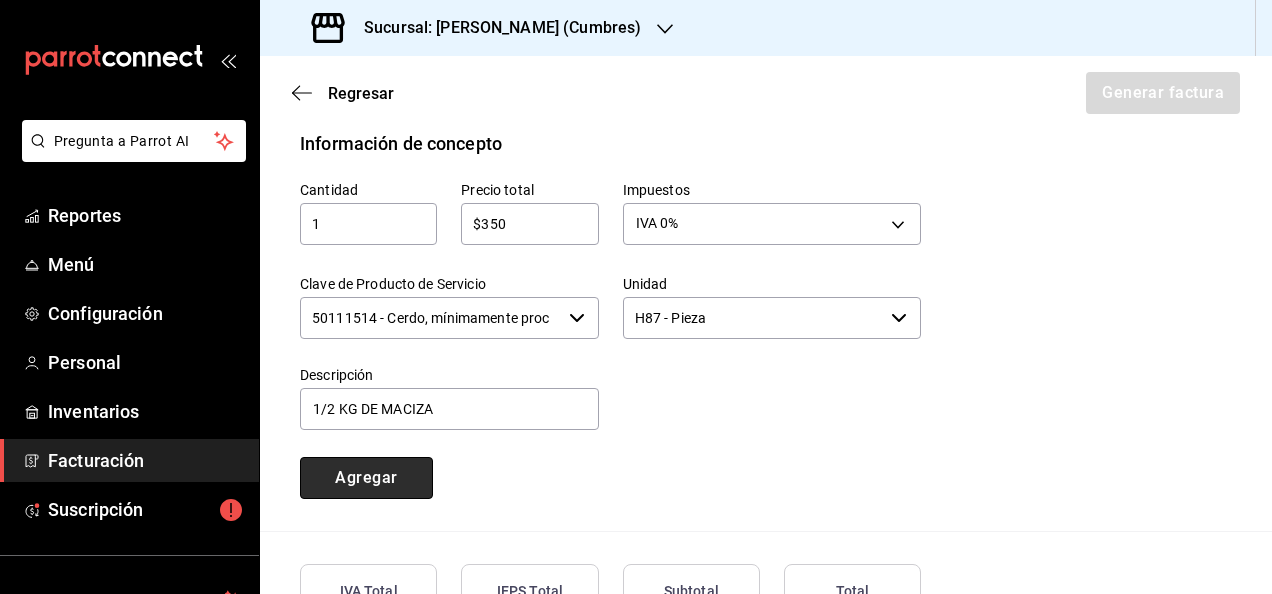 click on "Agregar" at bounding box center (366, 478) 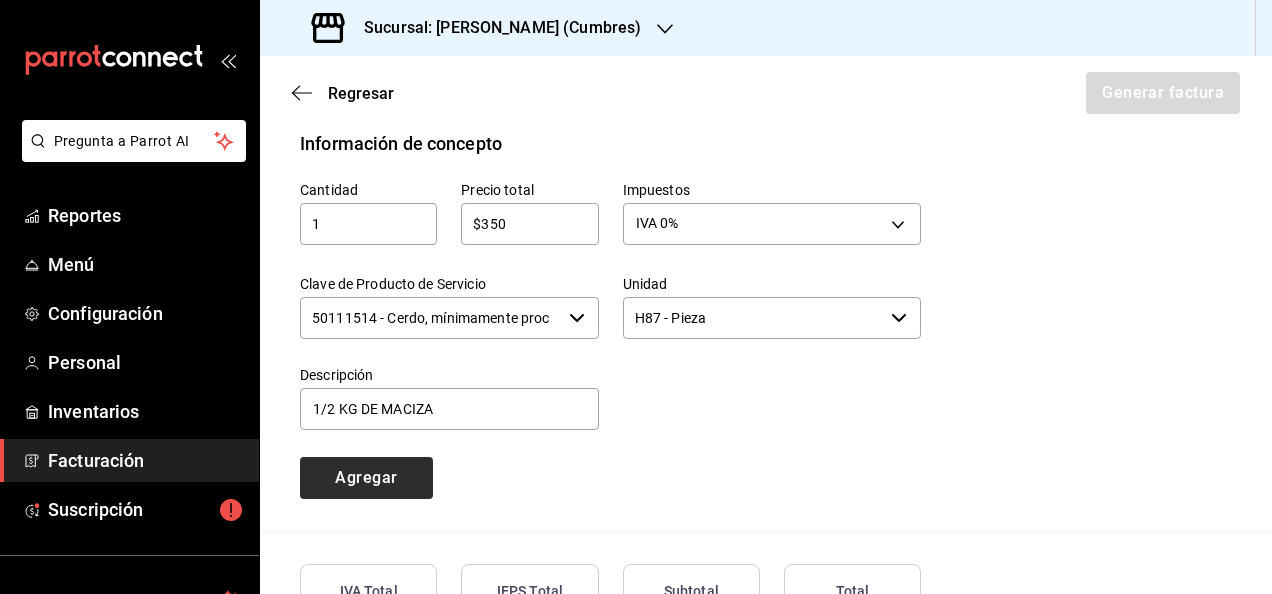 type 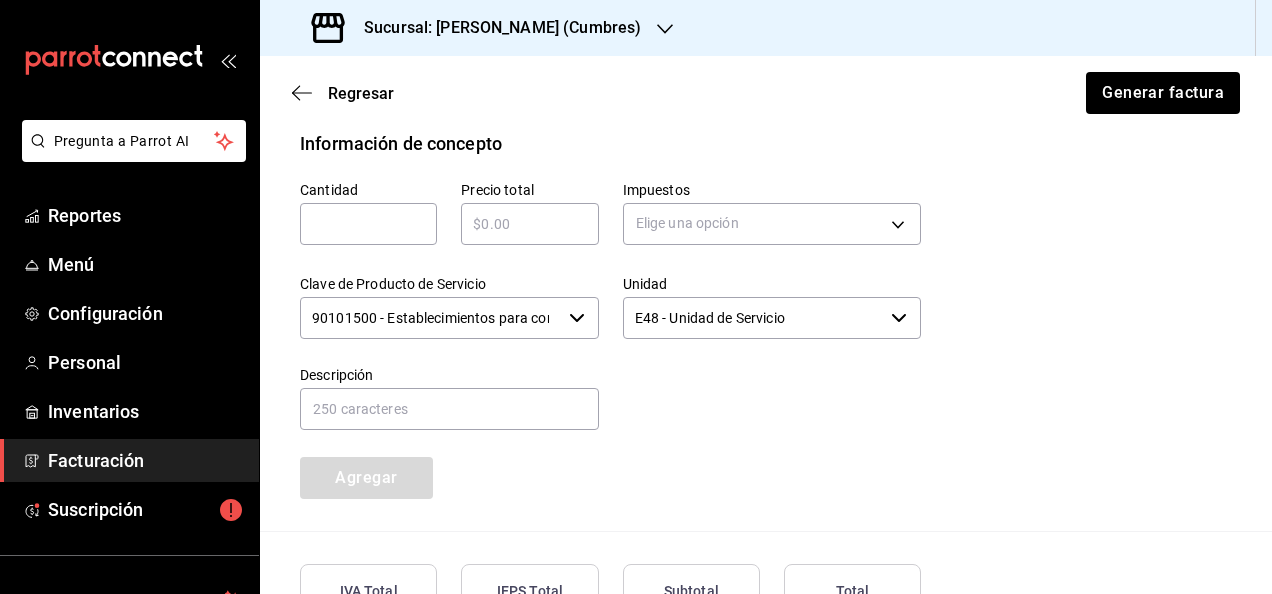 click at bounding box center (368, 224) 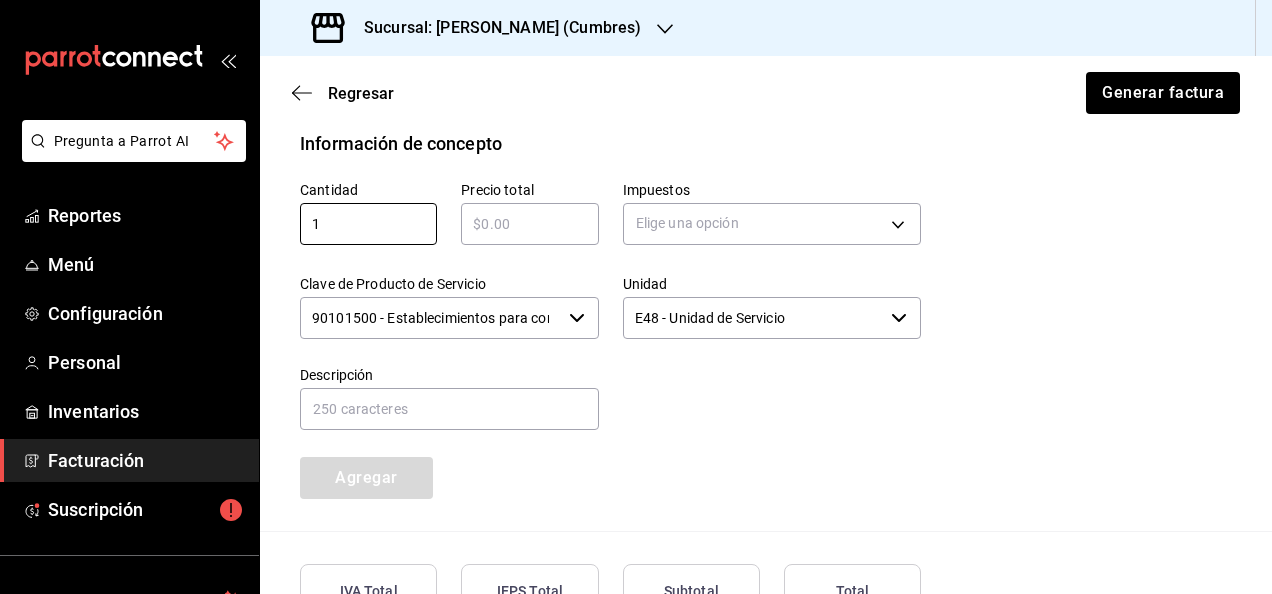 type on "1" 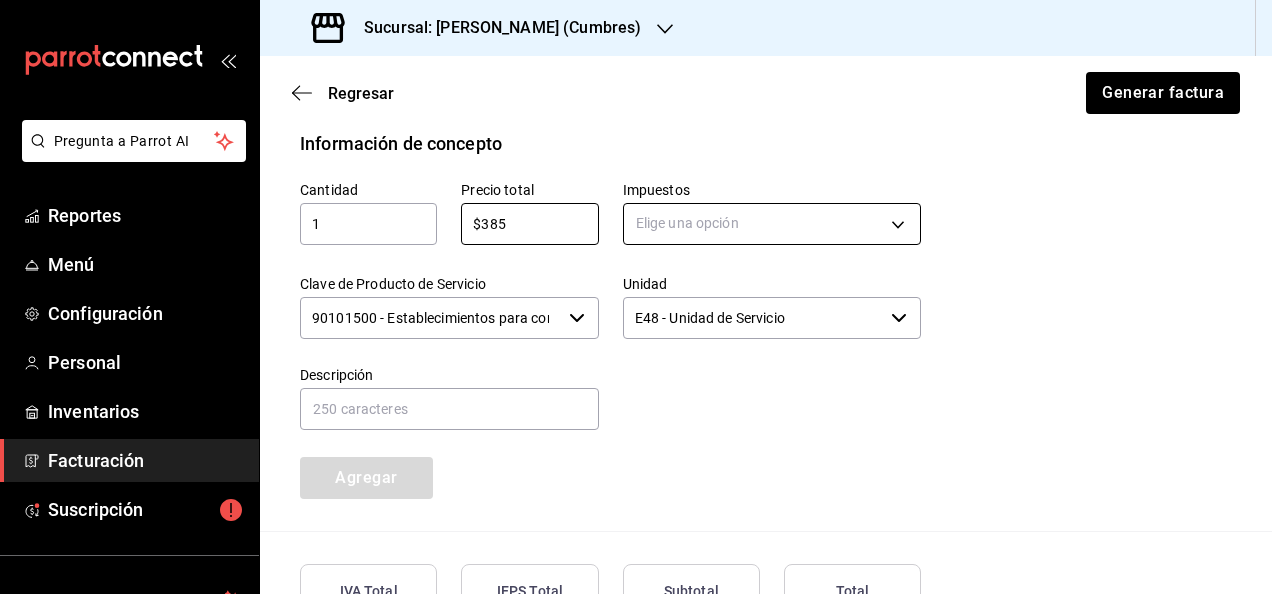 type on "$385" 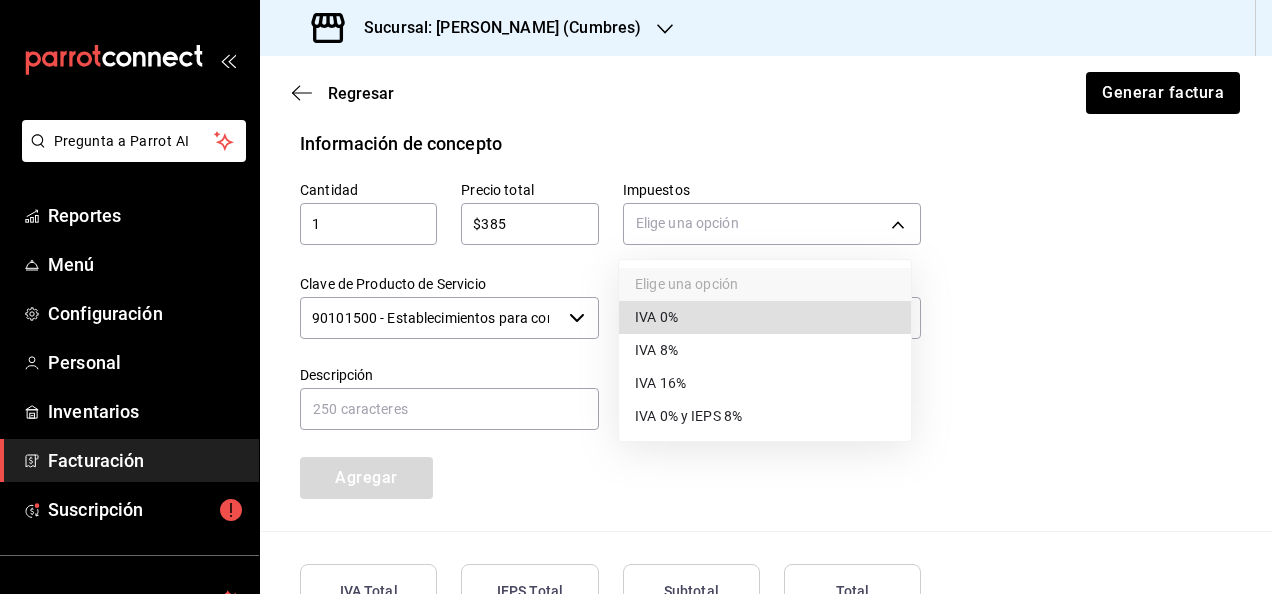 click on "IVA 0%" at bounding box center (765, 317) 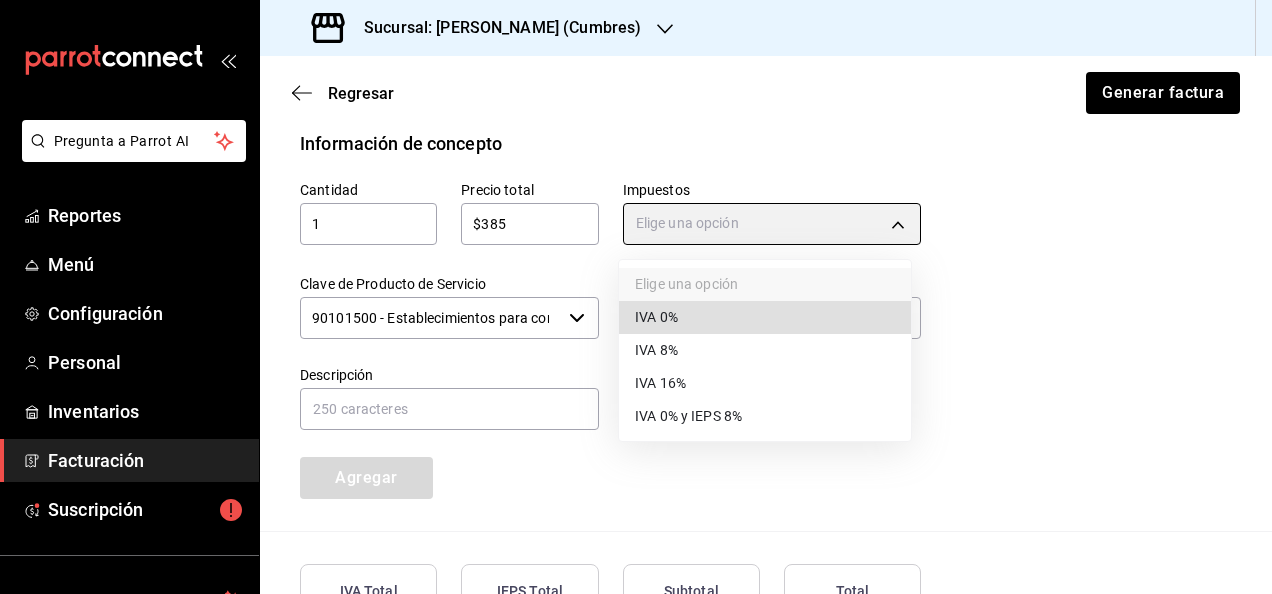 type on "IVA_0" 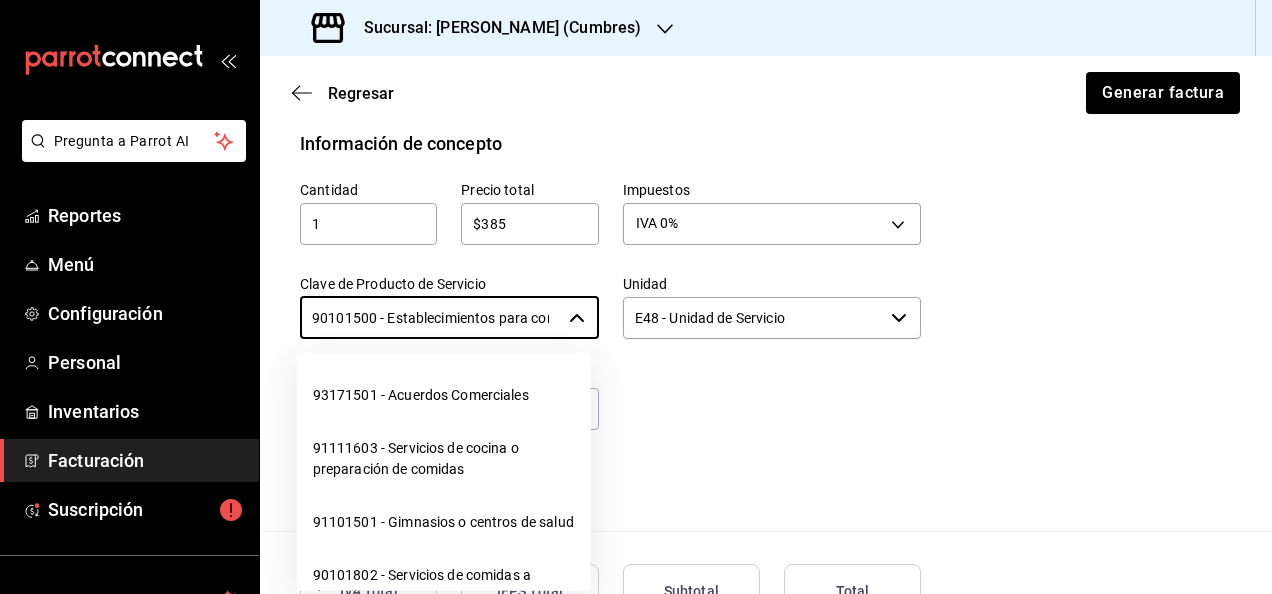scroll, scrollTop: 0, scrollLeft: 78, axis: horizontal 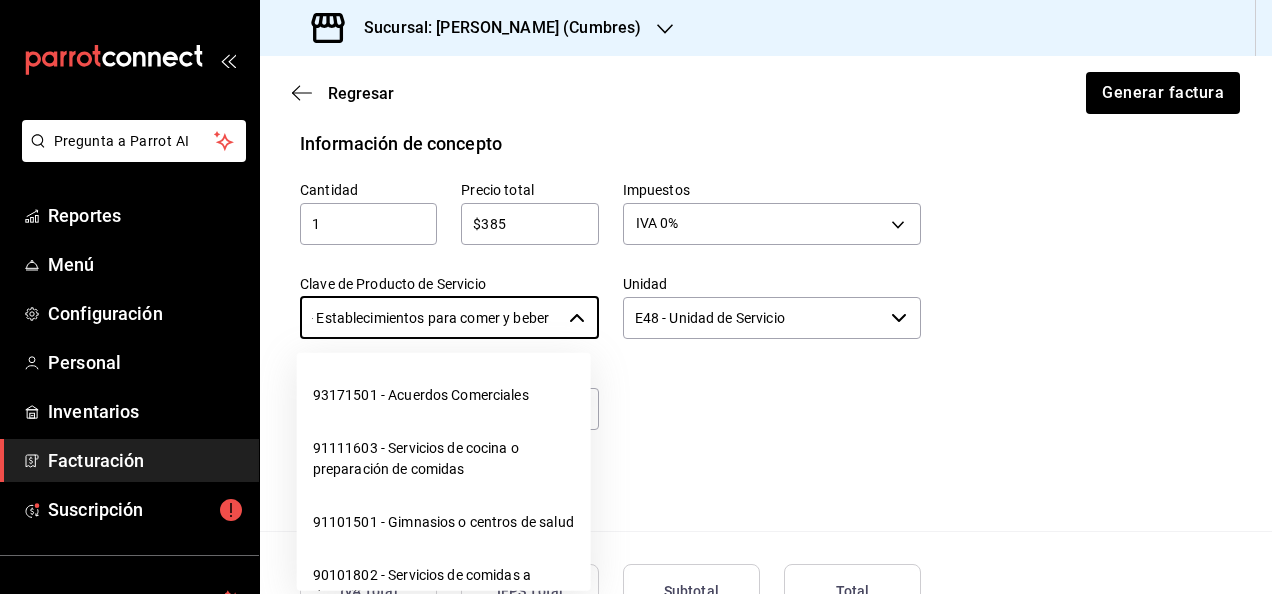 drag, startPoint x: 308, startPoint y: 320, endPoint x: 712, endPoint y: 309, distance: 404.14972 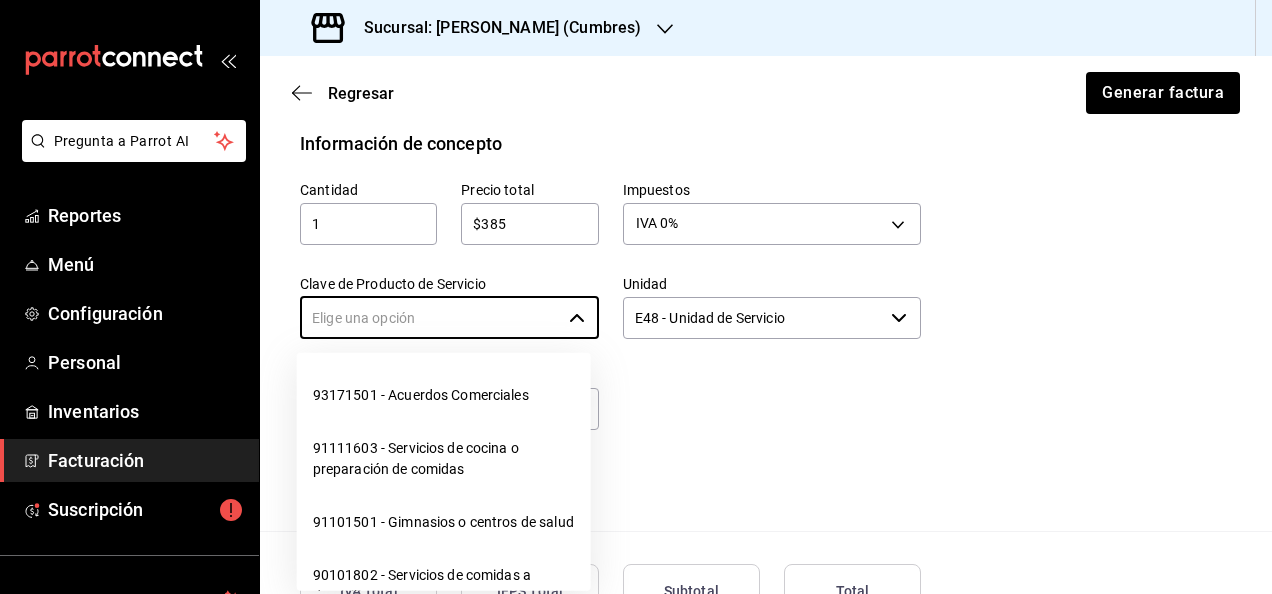 scroll, scrollTop: 0, scrollLeft: 0, axis: both 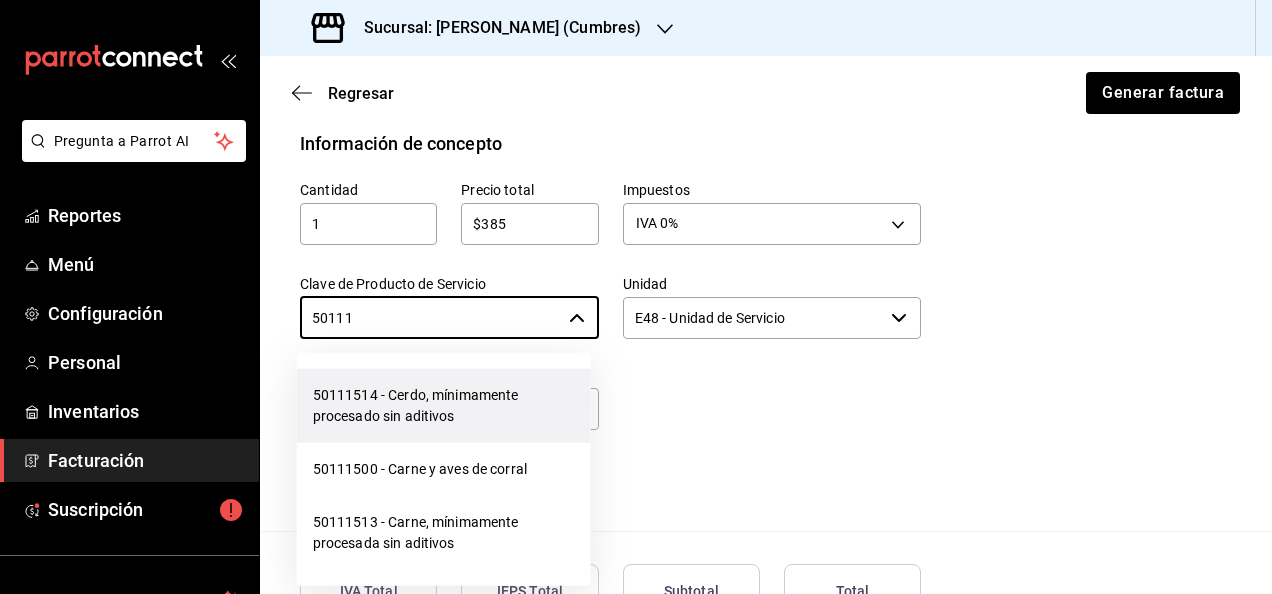 click on "50111514 - Cerdo, mínimamente procesado sin aditivos" at bounding box center (444, 406) 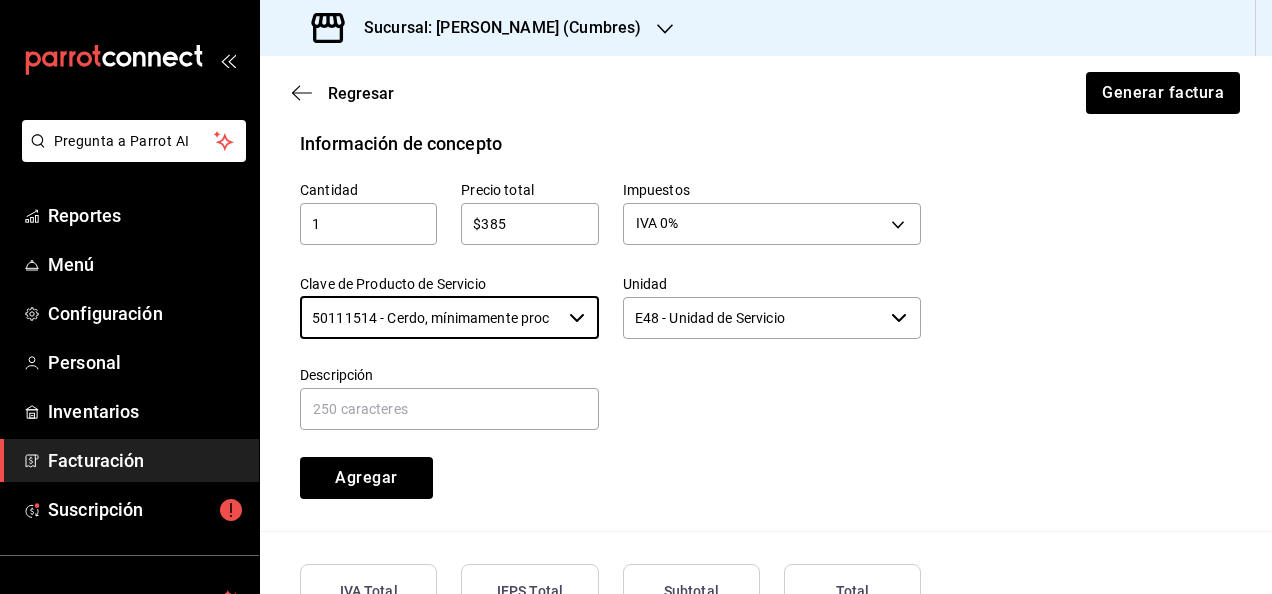 type on "50111514 - Cerdo, mínimamente procesado sin aditivos" 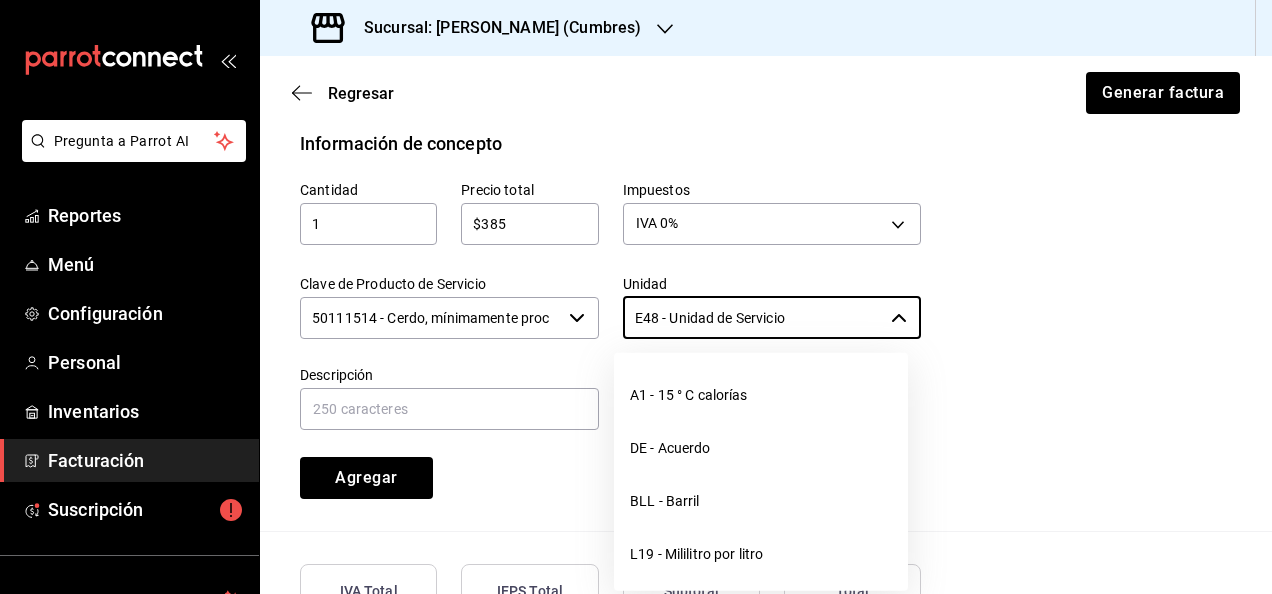 drag, startPoint x: 624, startPoint y: 316, endPoint x: 844, endPoint y: 287, distance: 221.90314 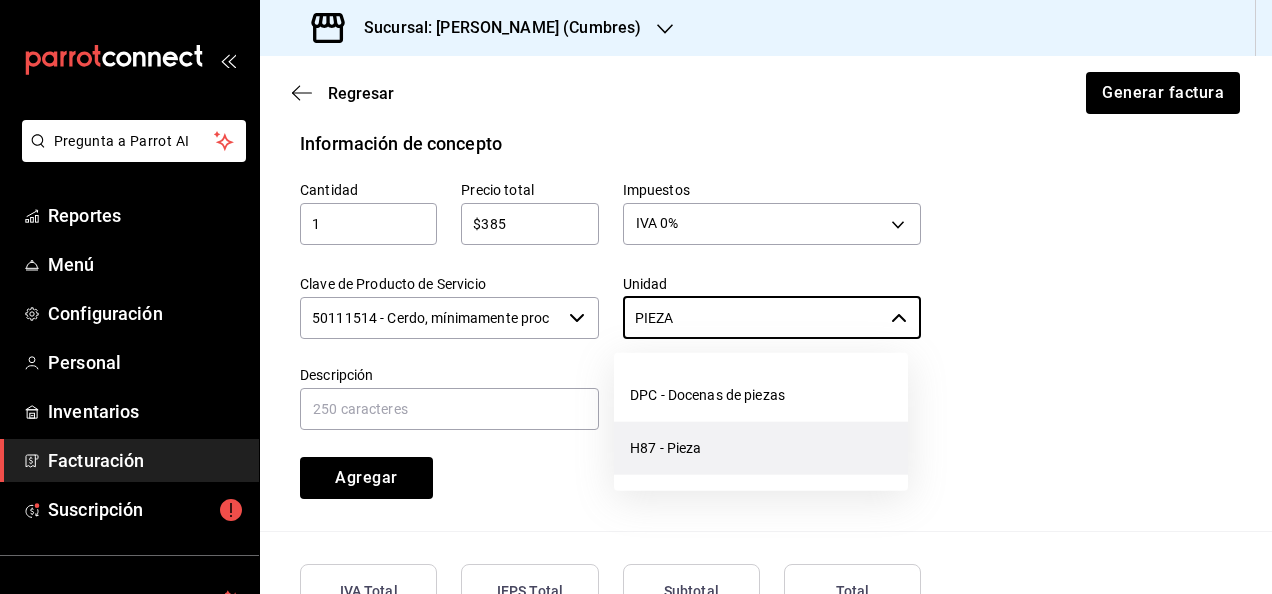 click on "H87 - Pieza" at bounding box center (761, 448) 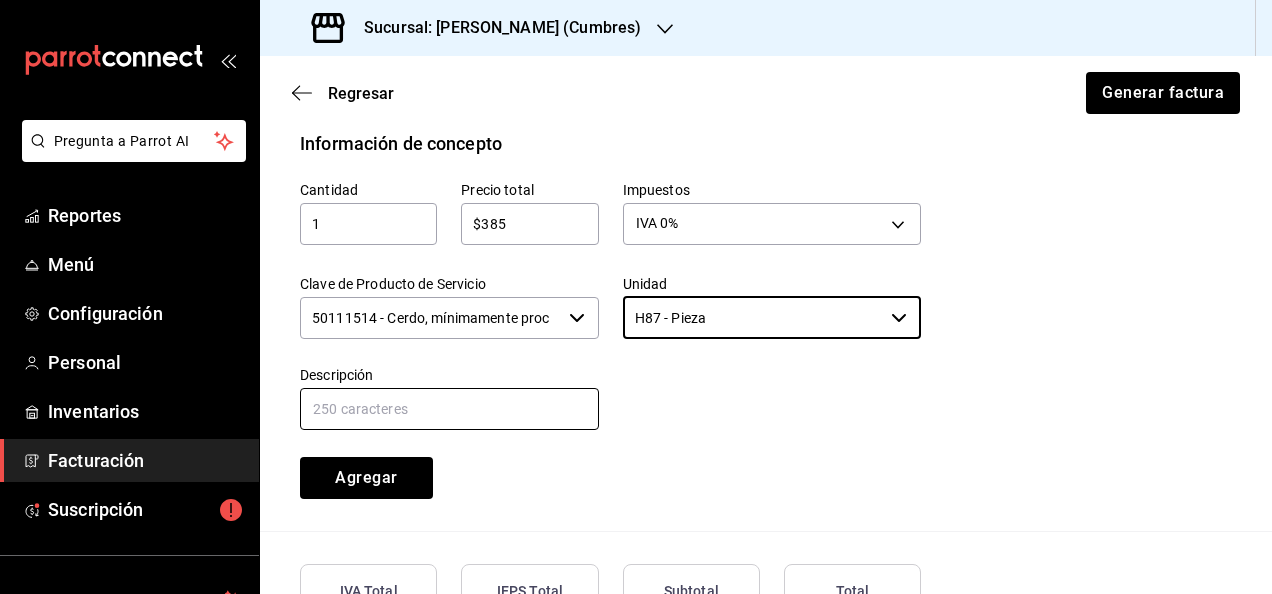 type on "H87 - Pieza" 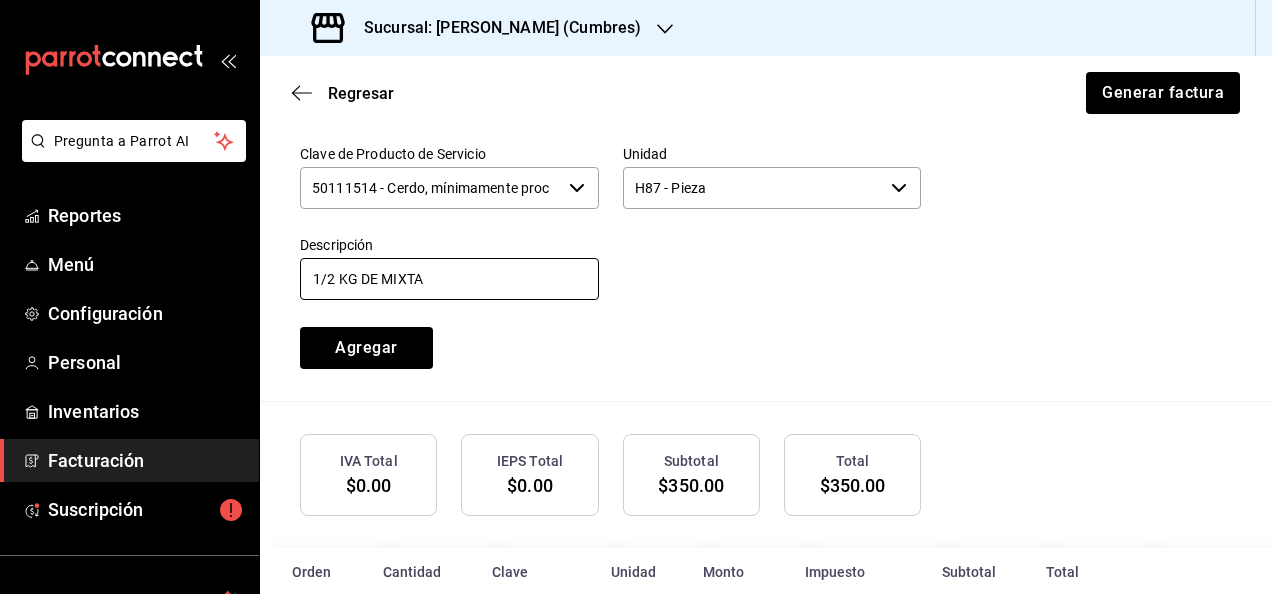 scroll, scrollTop: 1021, scrollLeft: 0, axis: vertical 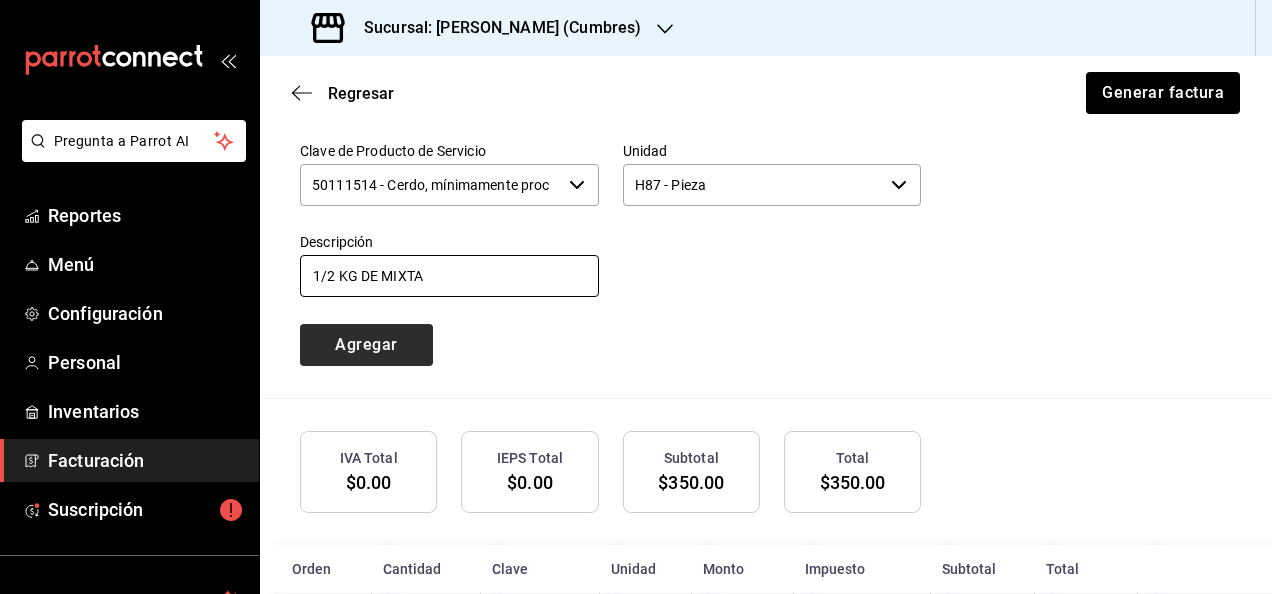 type on "1/2 KG DE MIXTA" 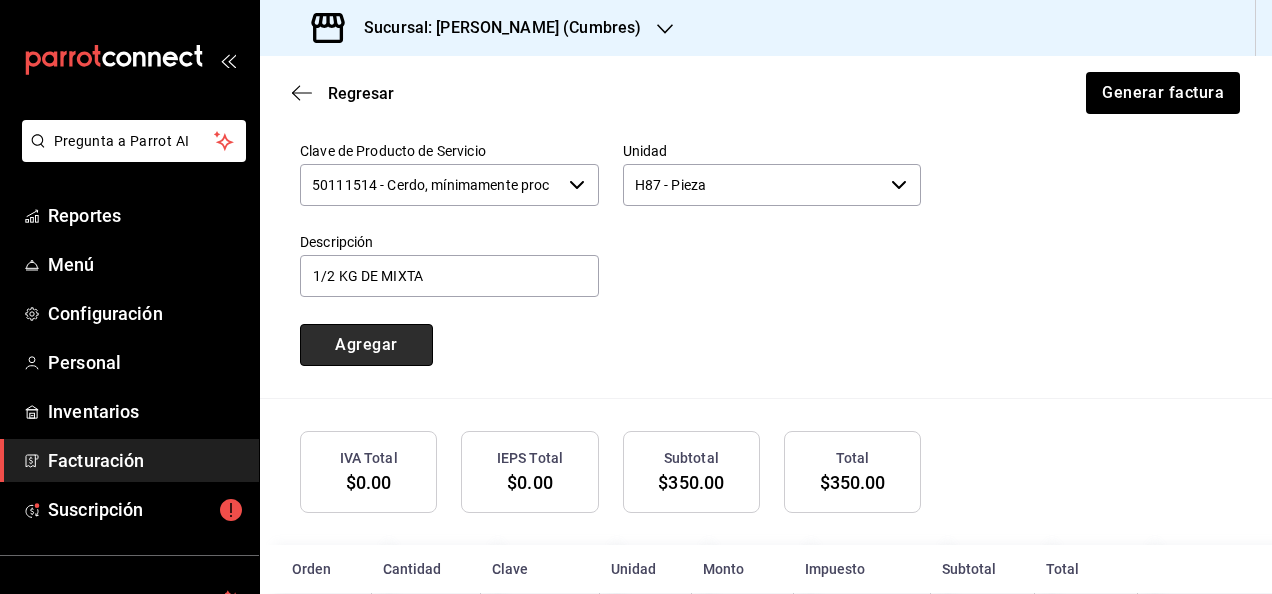 click on "Agregar" at bounding box center [366, 345] 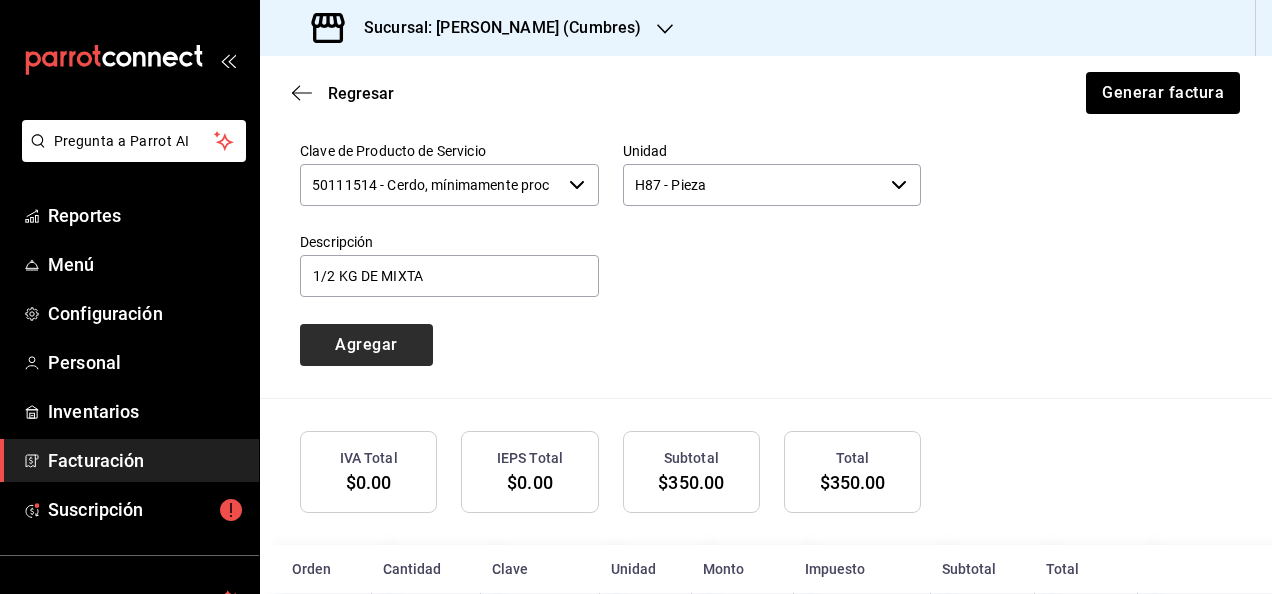 type 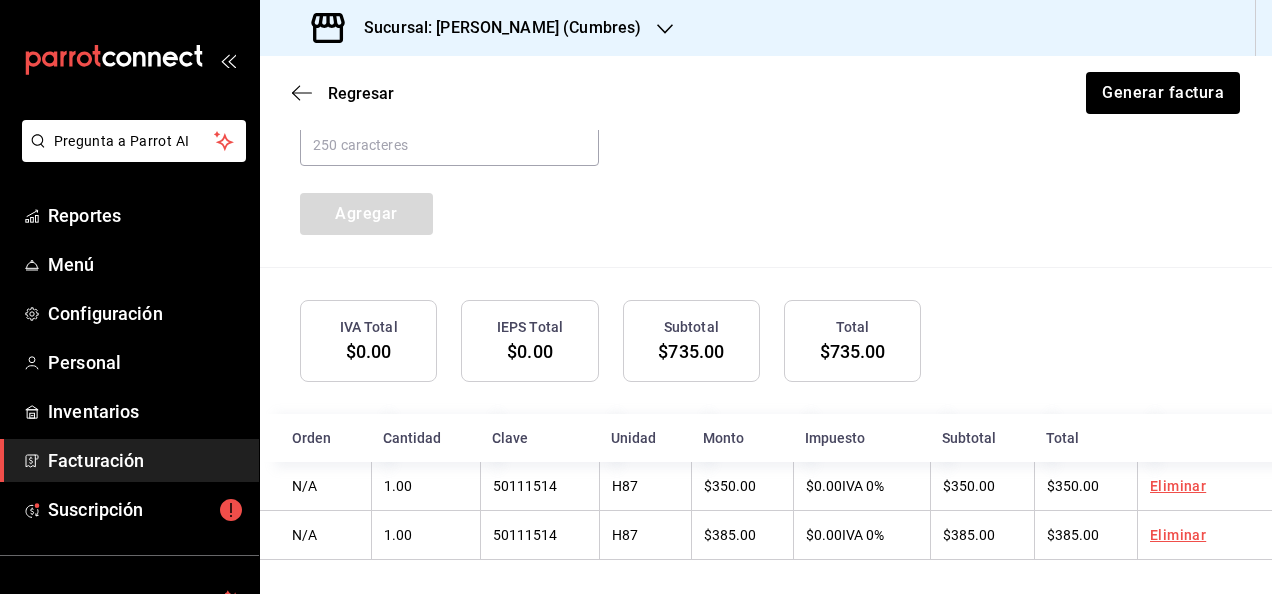 scroll, scrollTop: 1156, scrollLeft: 0, axis: vertical 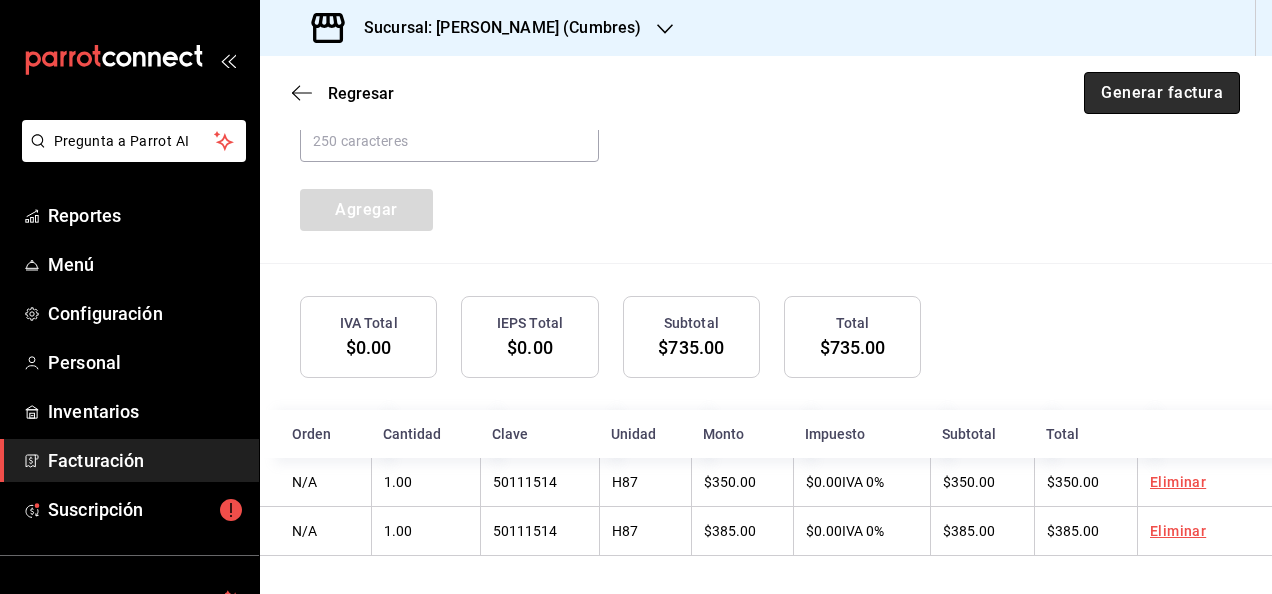 click on "Generar factura" at bounding box center (1162, 93) 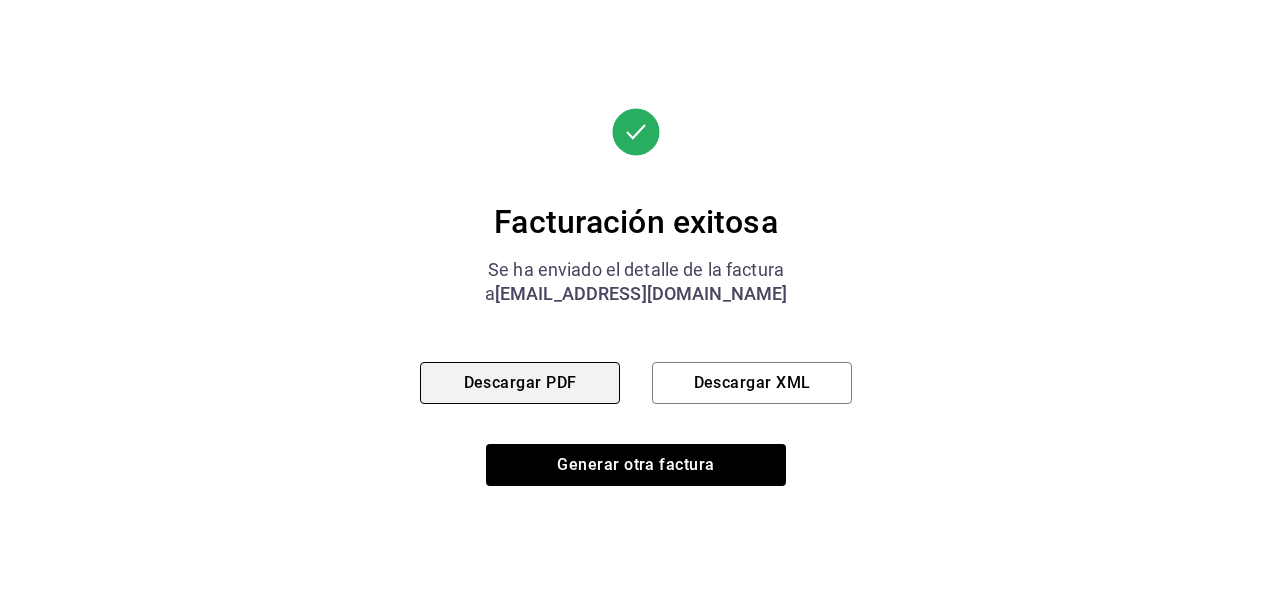 click on "Descargar PDF" at bounding box center (520, 383) 